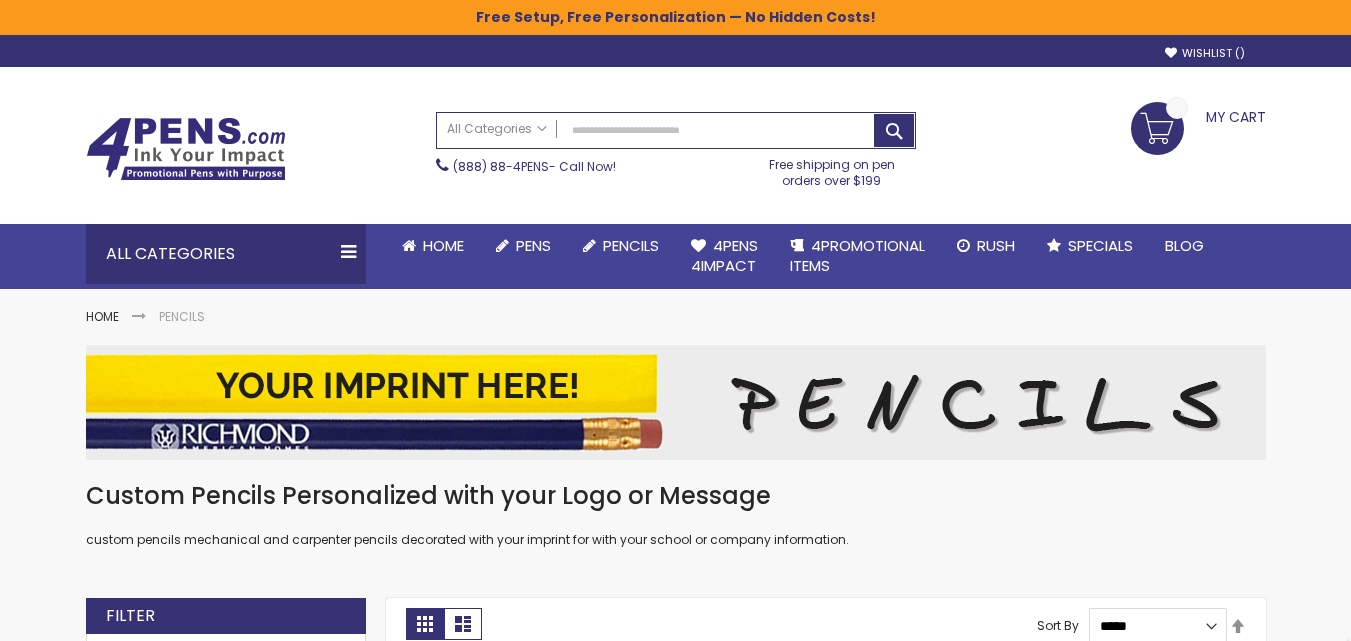 scroll, scrollTop: 0, scrollLeft: 0, axis: both 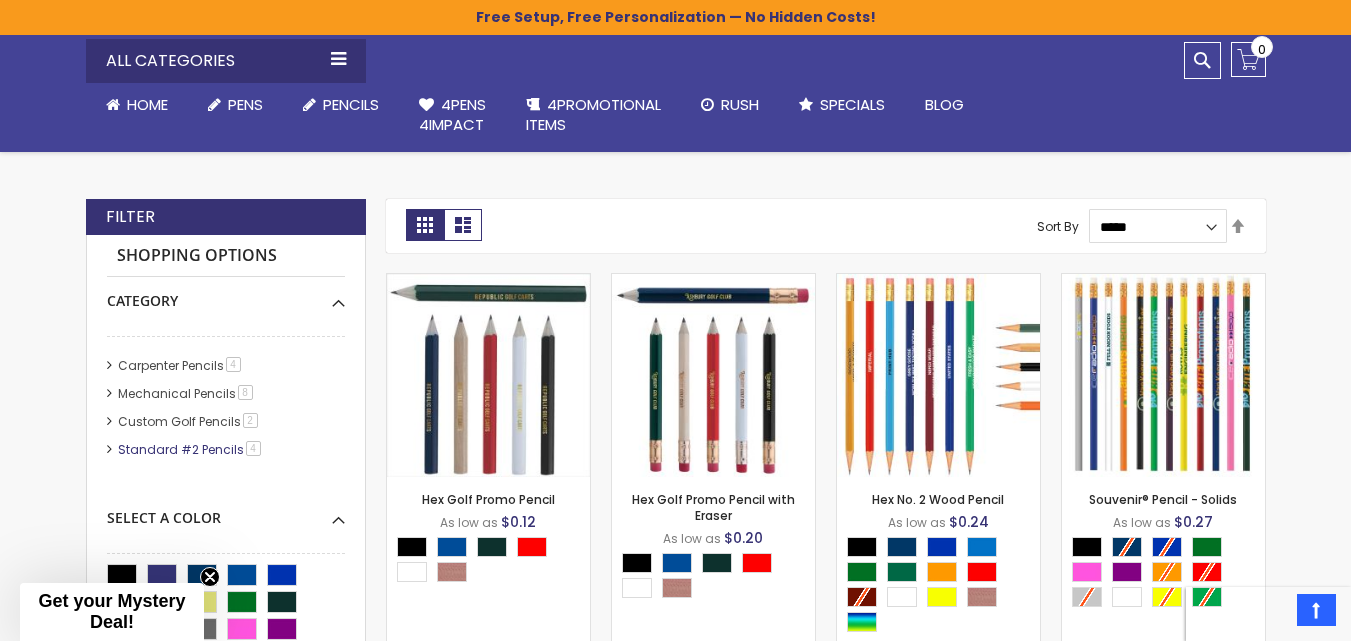 click on "Standard #2 Pencils
4 item" at bounding box center [190, 449] 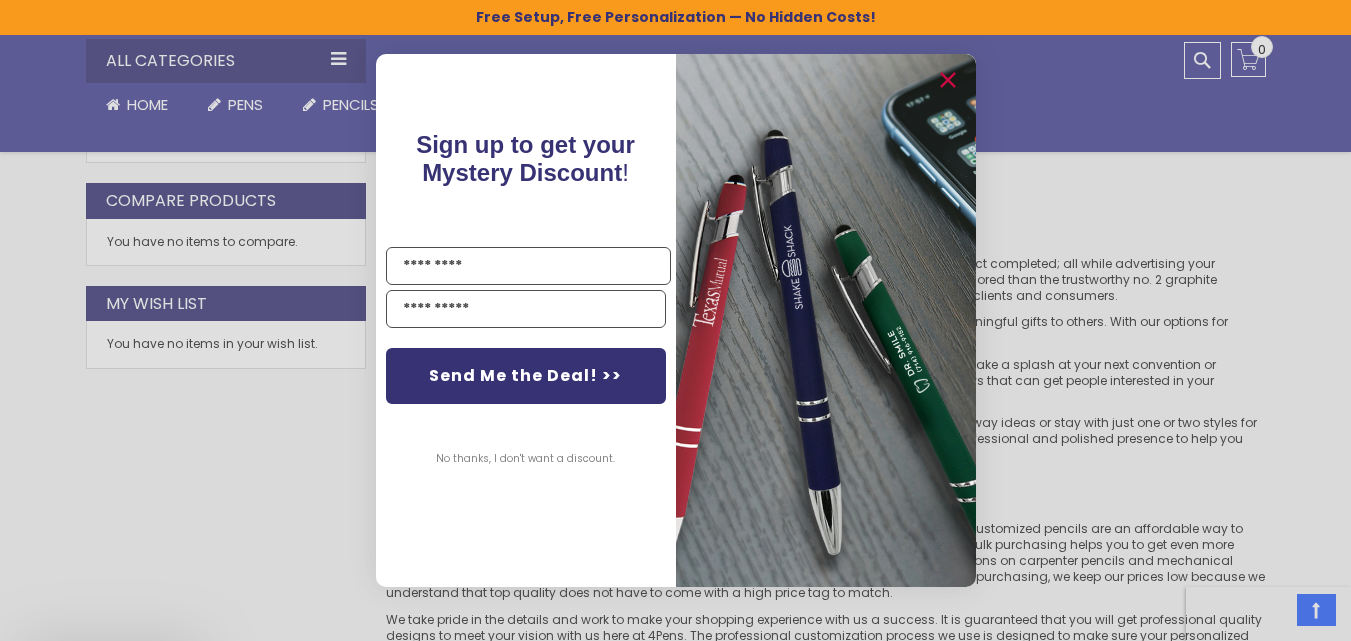 scroll, scrollTop: 946, scrollLeft: 0, axis: vertical 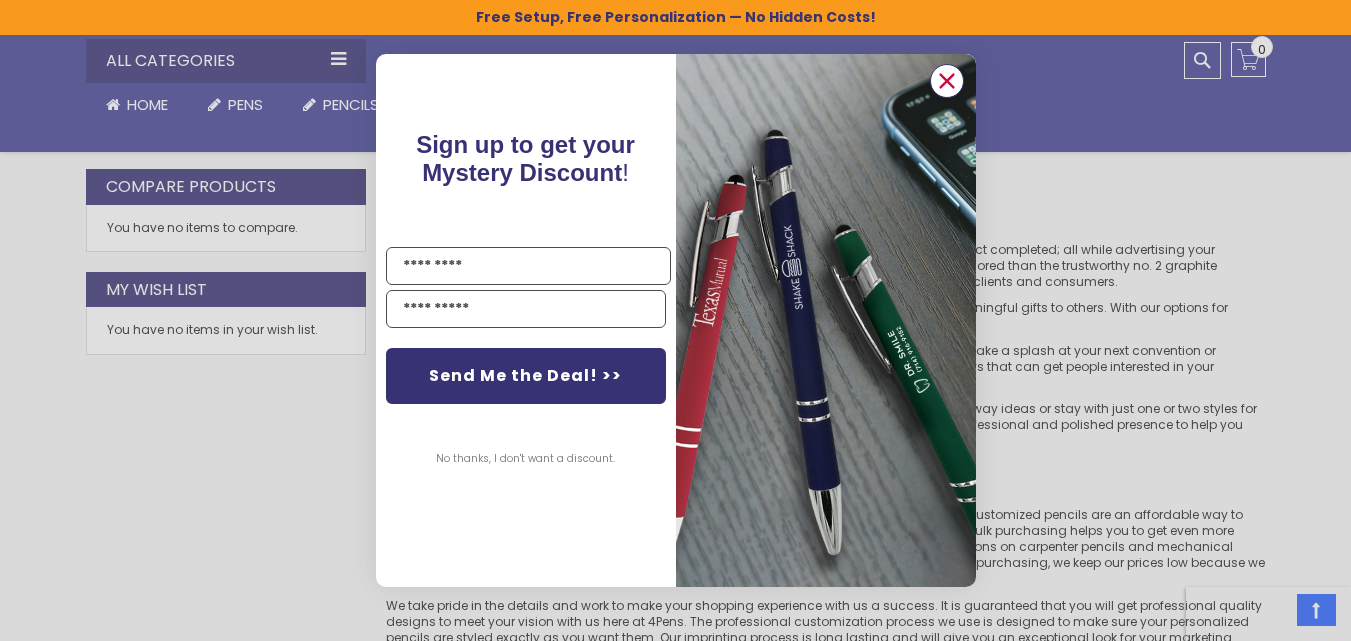 click 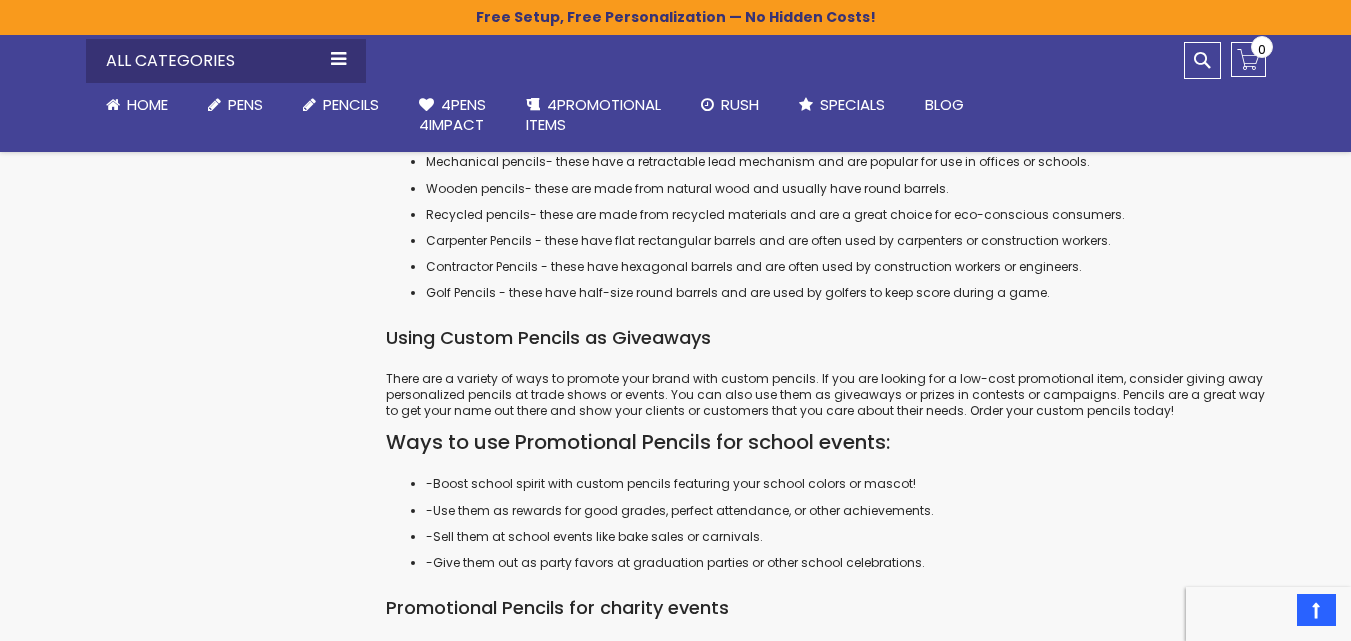 scroll, scrollTop: 1798, scrollLeft: 0, axis: vertical 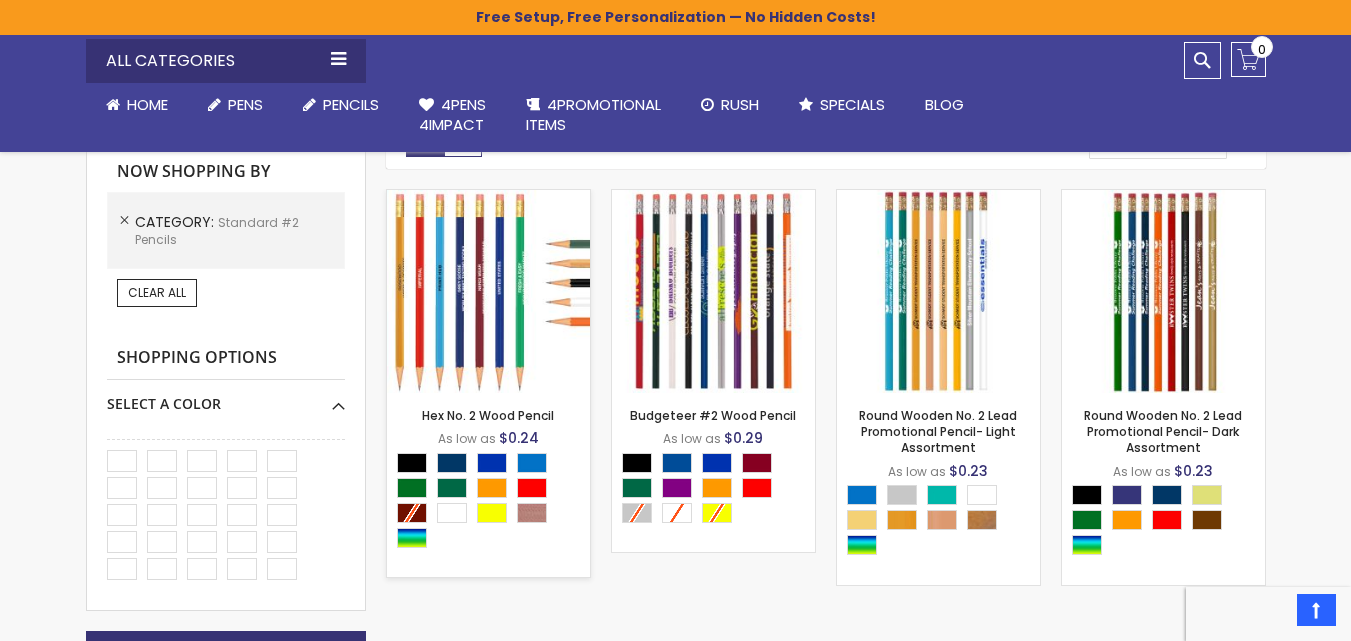 click at bounding box center [488, 291] 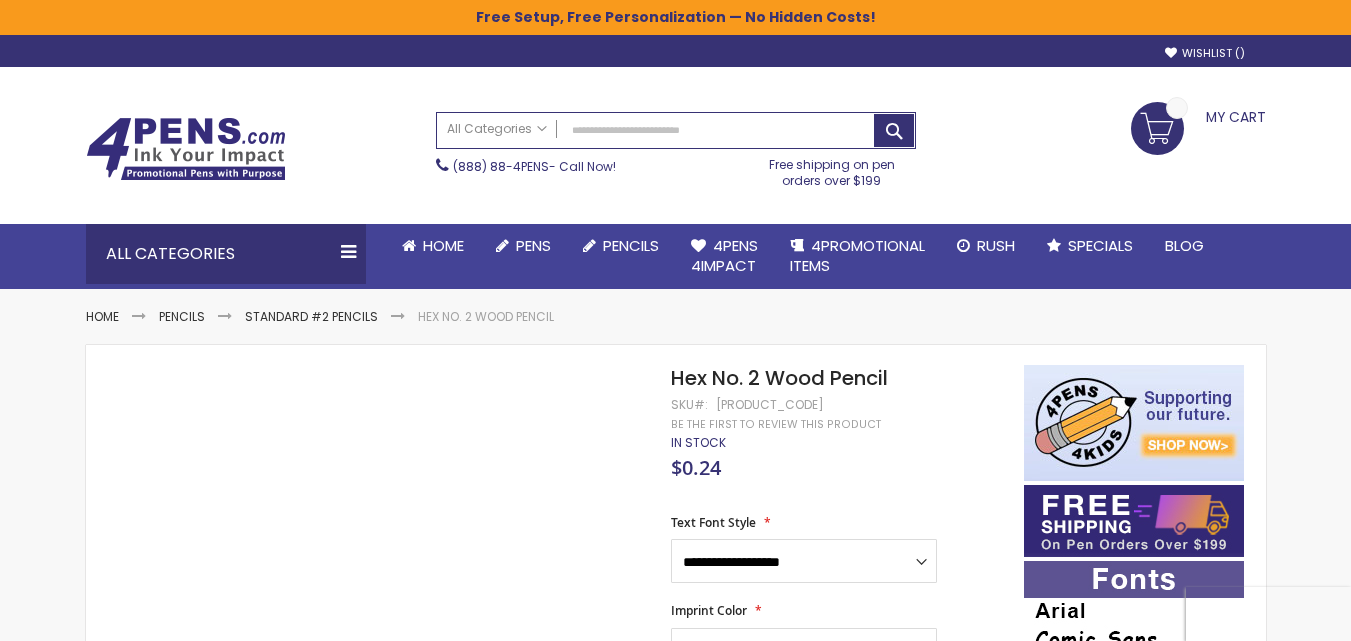 scroll, scrollTop: 0, scrollLeft: 0, axis: both 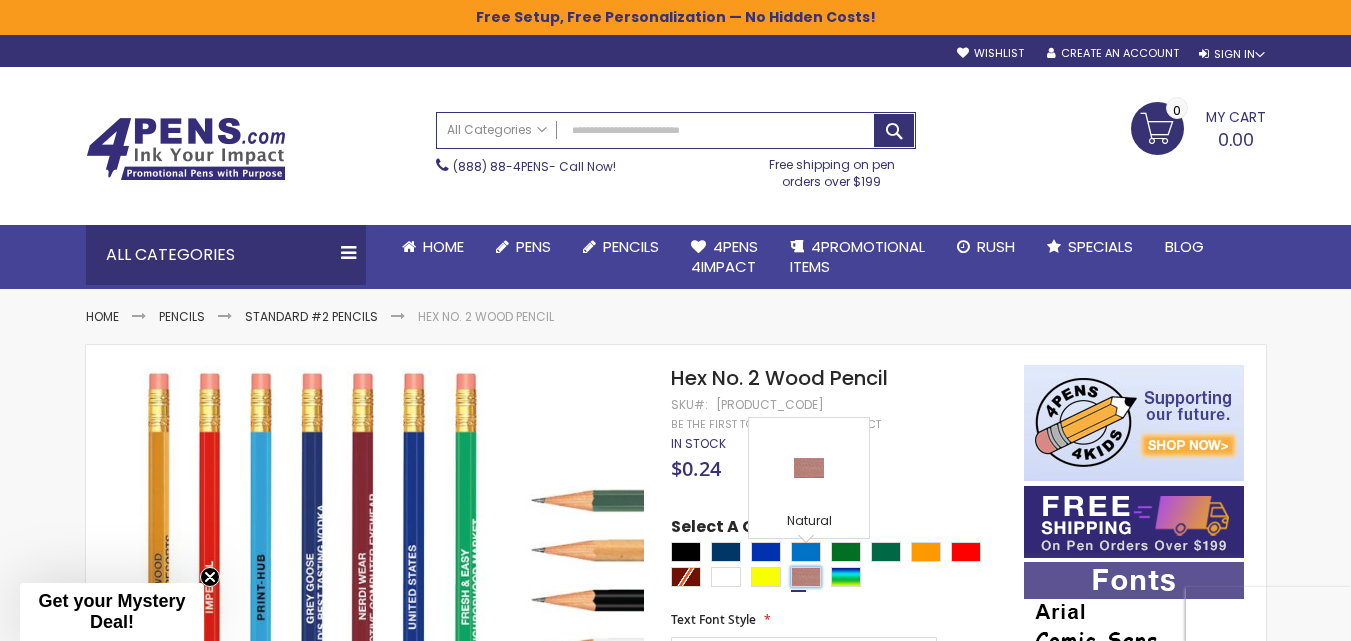 click at bounding box center (806, 577) 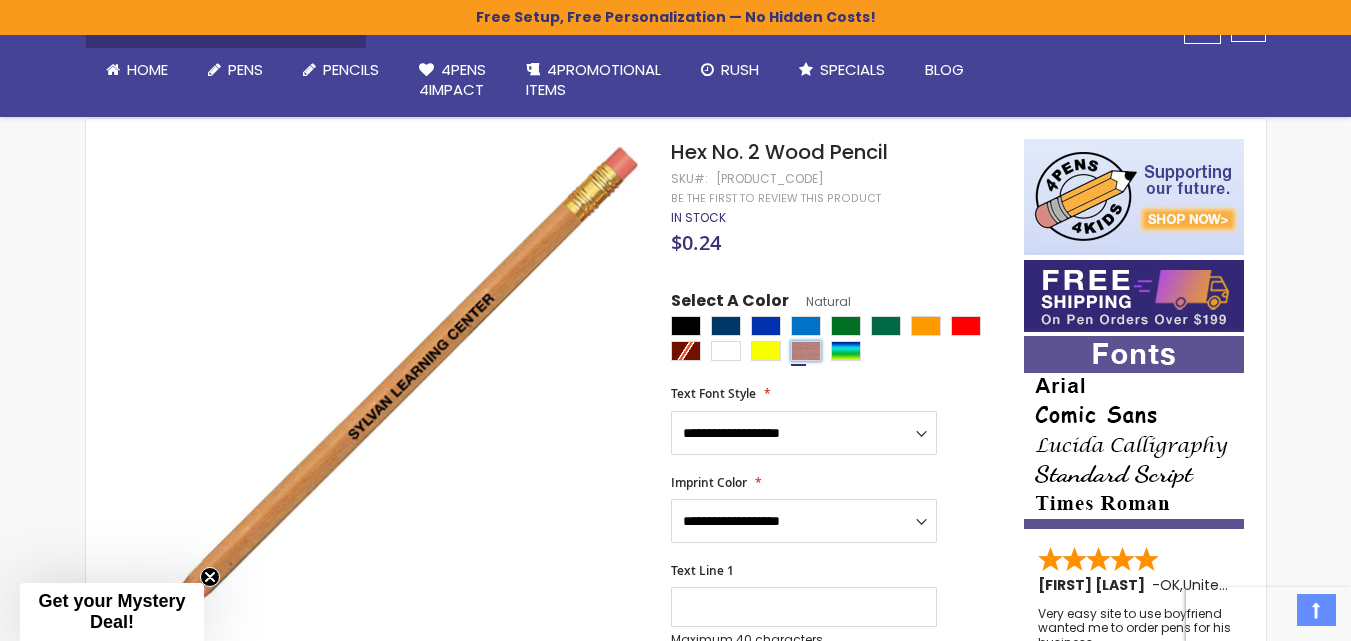 scroll, scrollTop: 320, scrollLeft: 0, axis: vertical 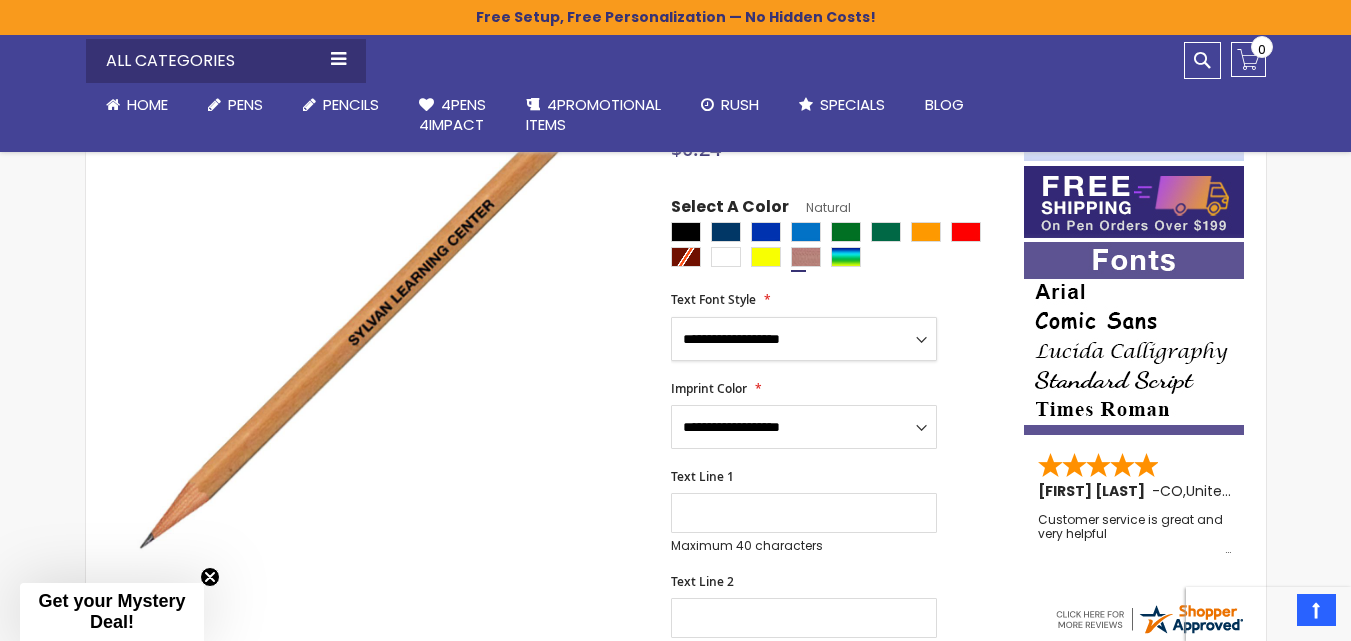 click on "**********" at bounding box center [804, 339] 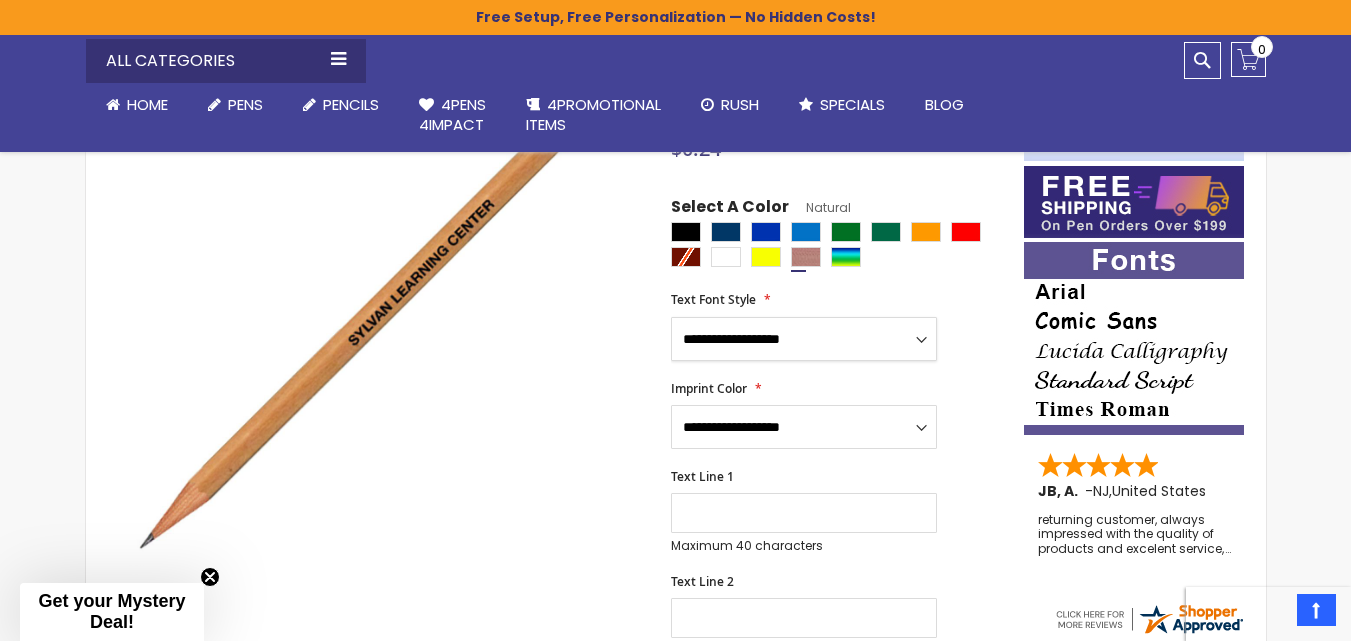 select on "*****" 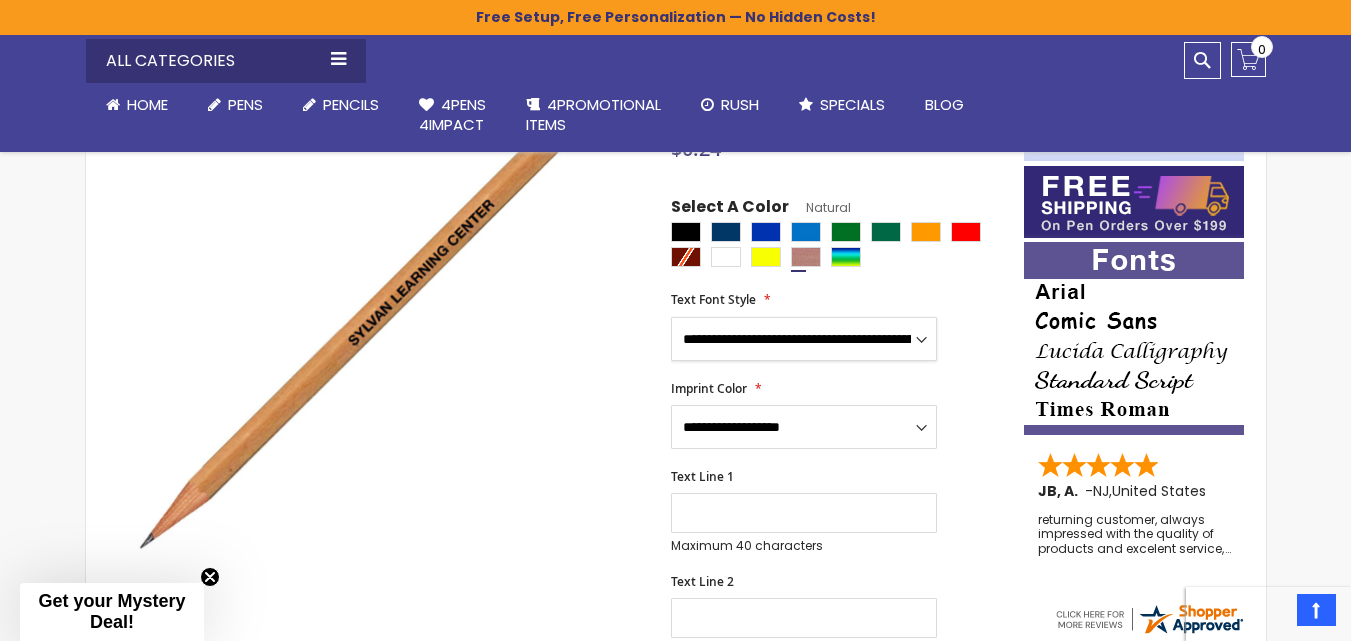 click on "**********" at bounding box center (804, 339) 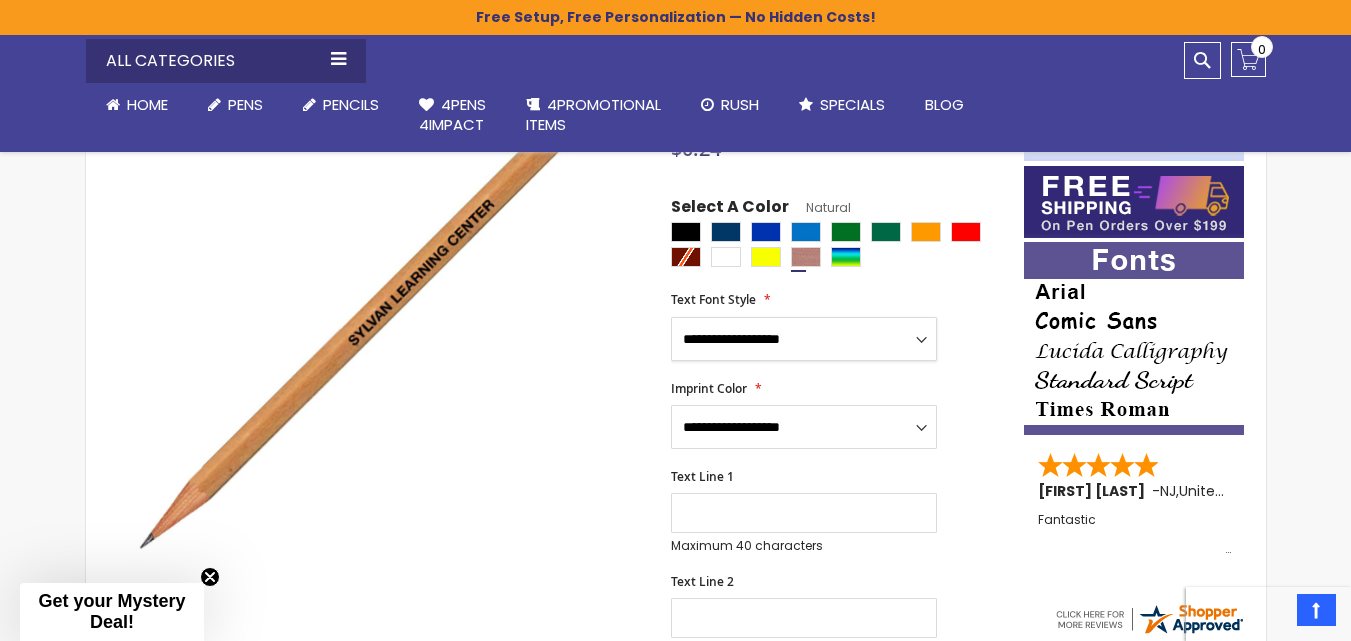 click on "**********" at bounding box center [804, 339] 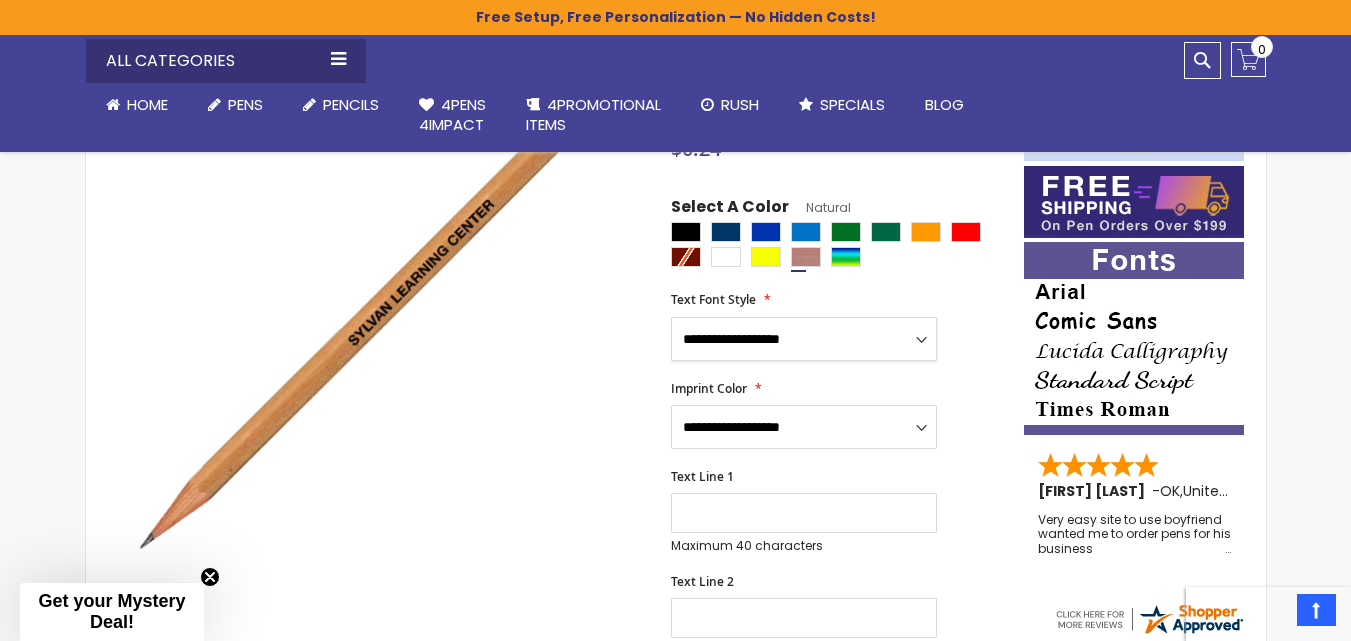 select on "*****" 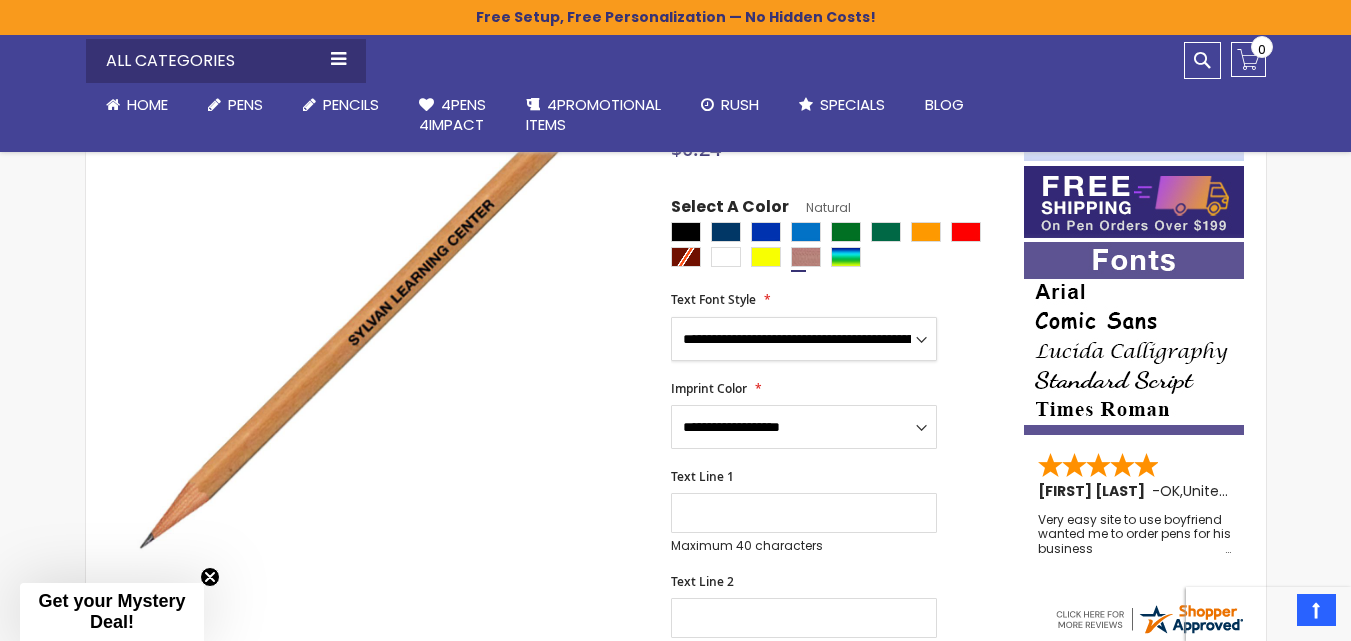 click on "**********" at bounding box center (804, 339) 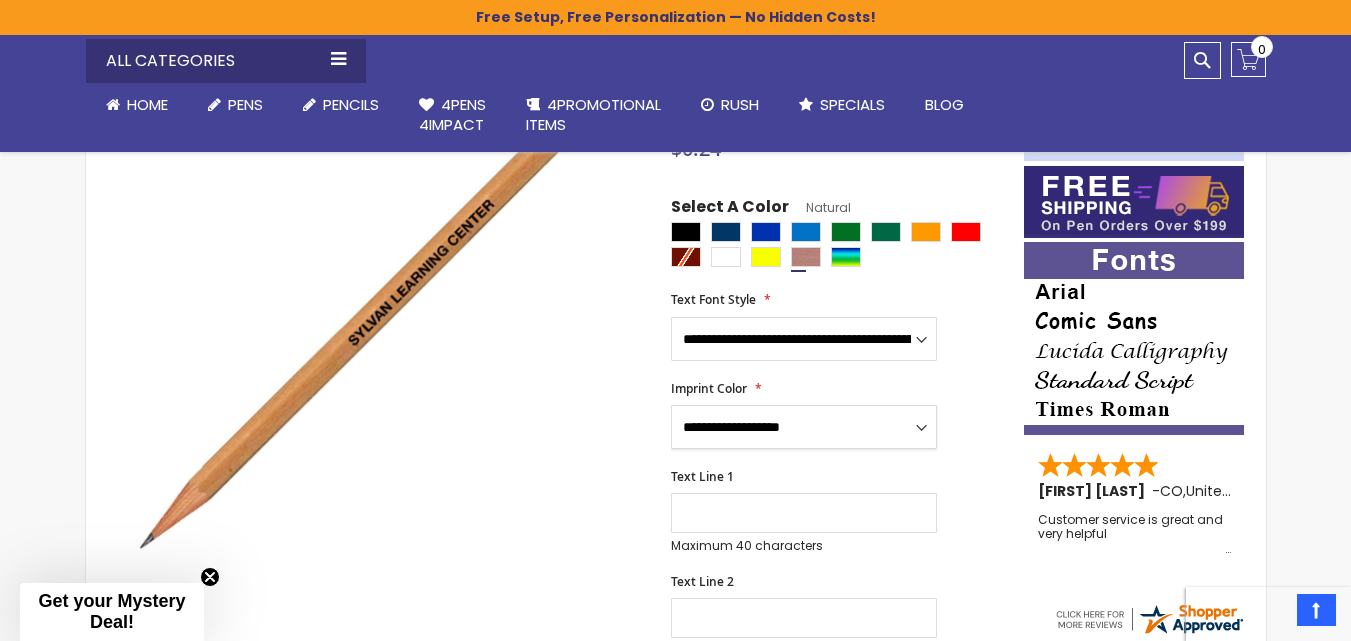 click on "**********" at bounding box center (804, 427) 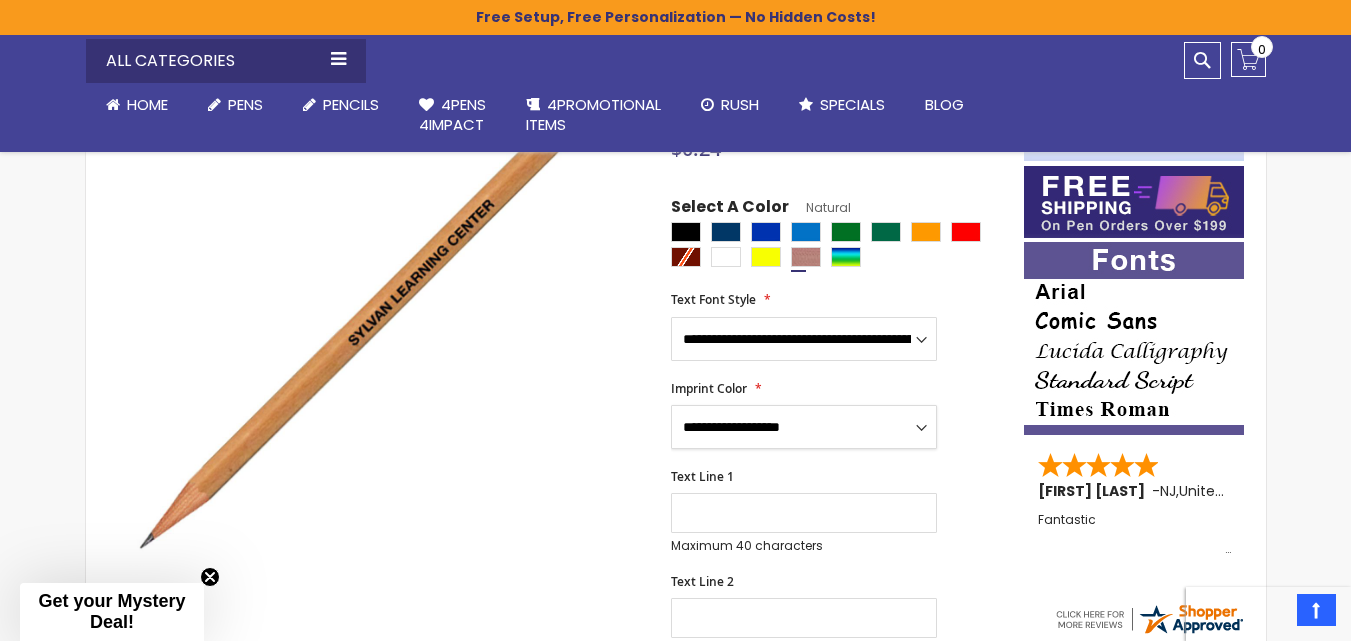select on "*****" 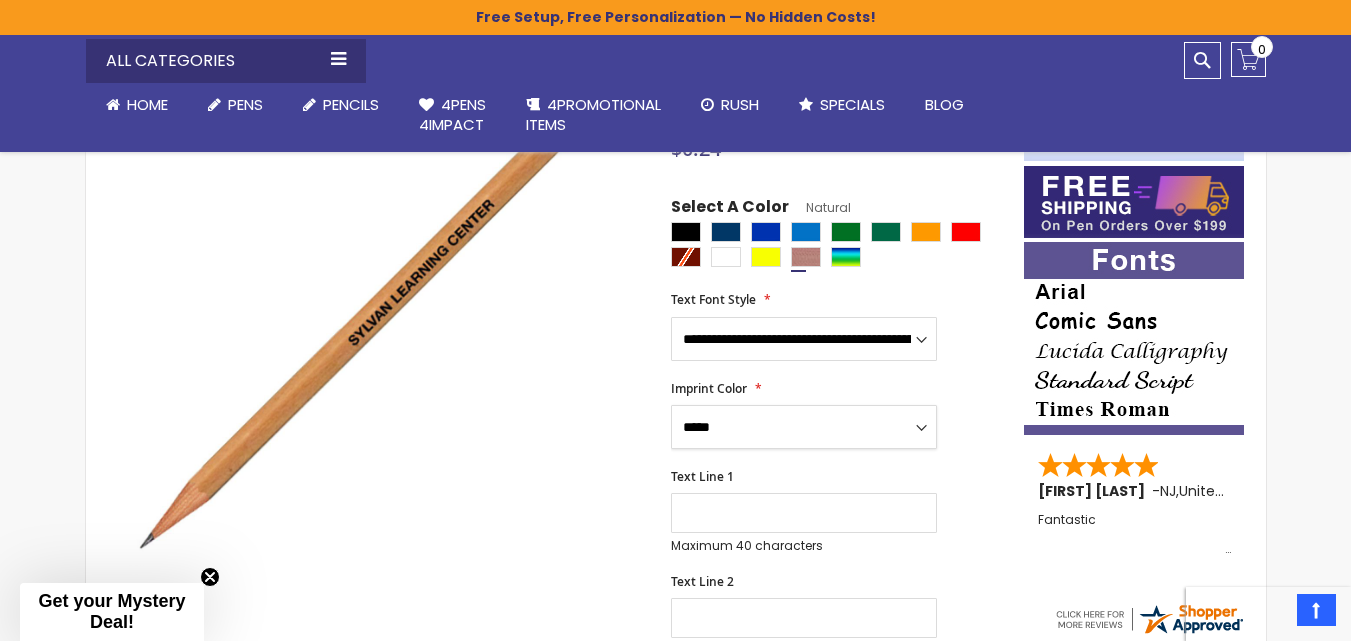 click on "**********" at bounding box center (804, 427) 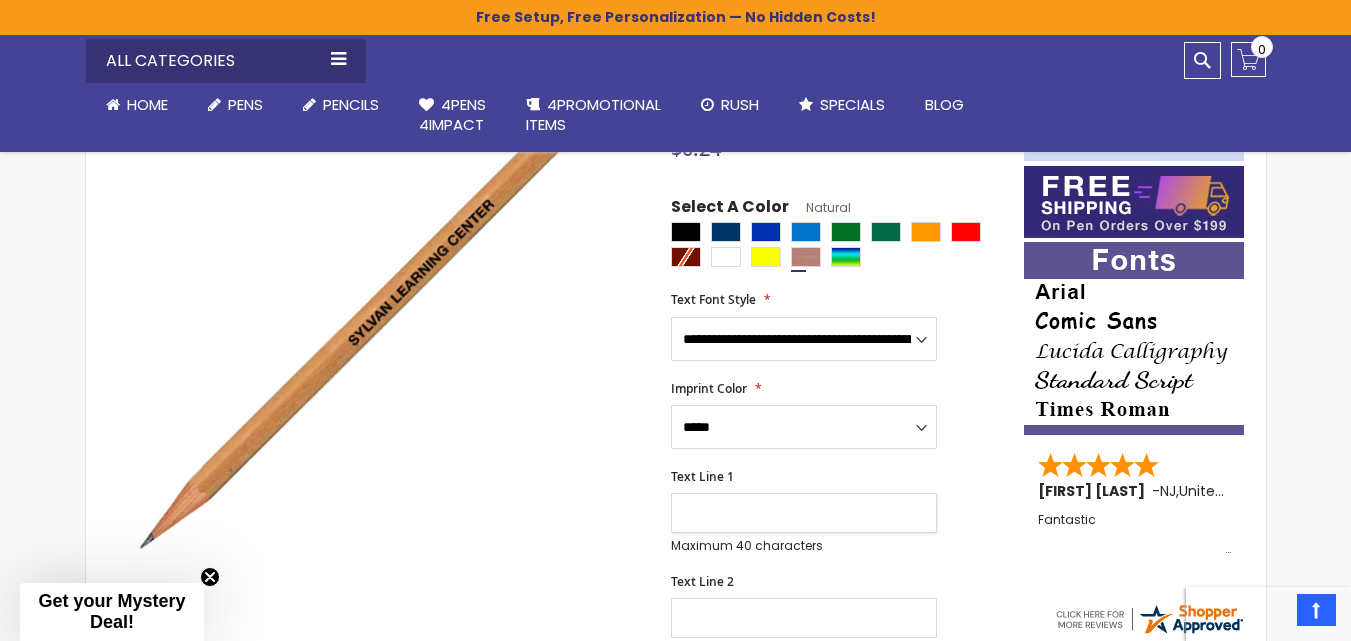 click on "Text Line 1" at bounding box center (804, 513) 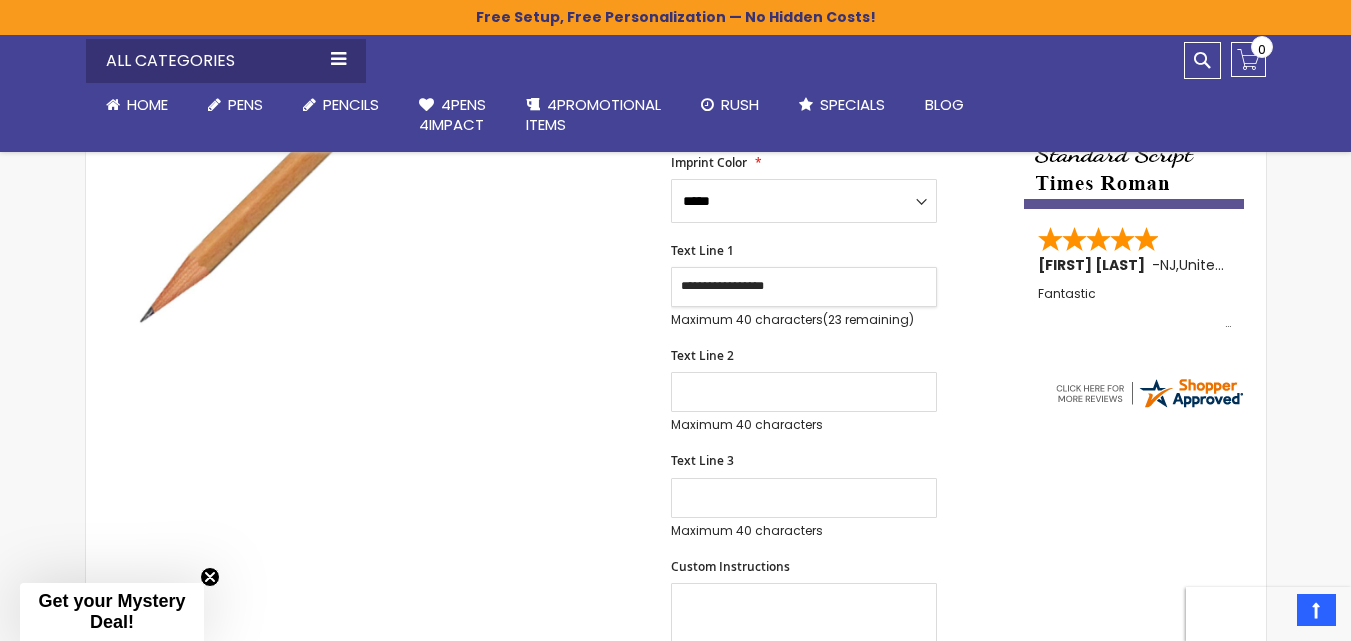 scroll, scrollTop: 599, scrollLeft: 0, axis: vertical 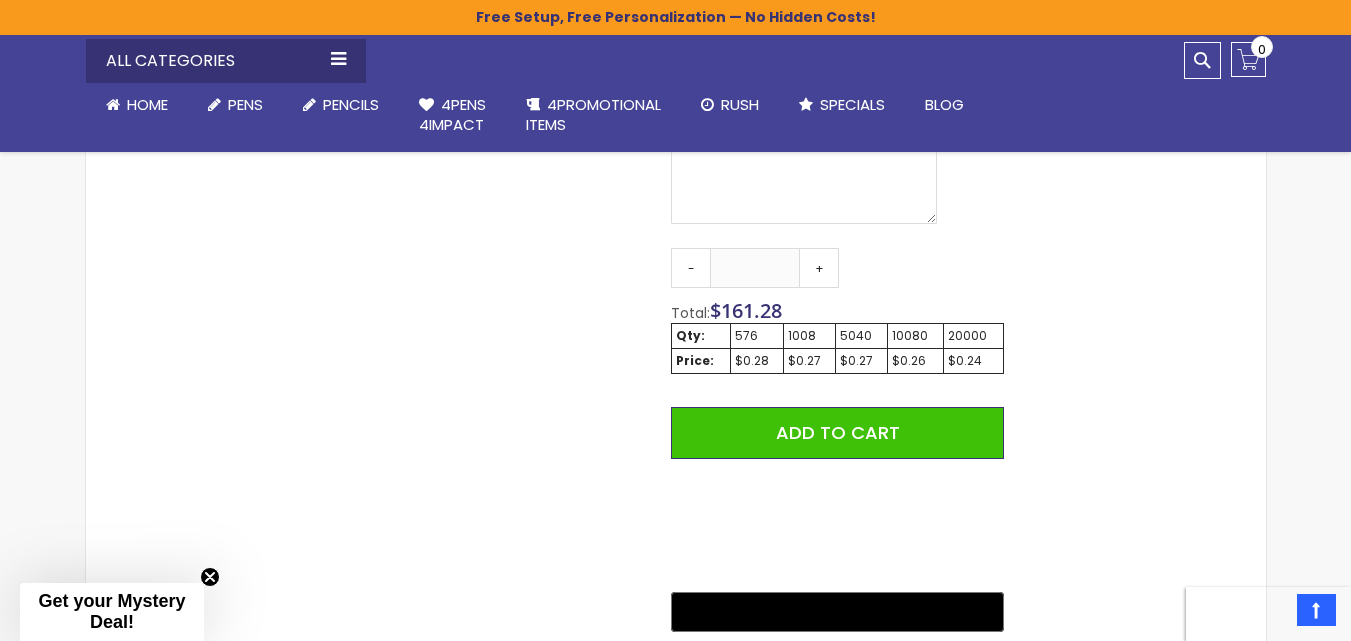 type on "**********" 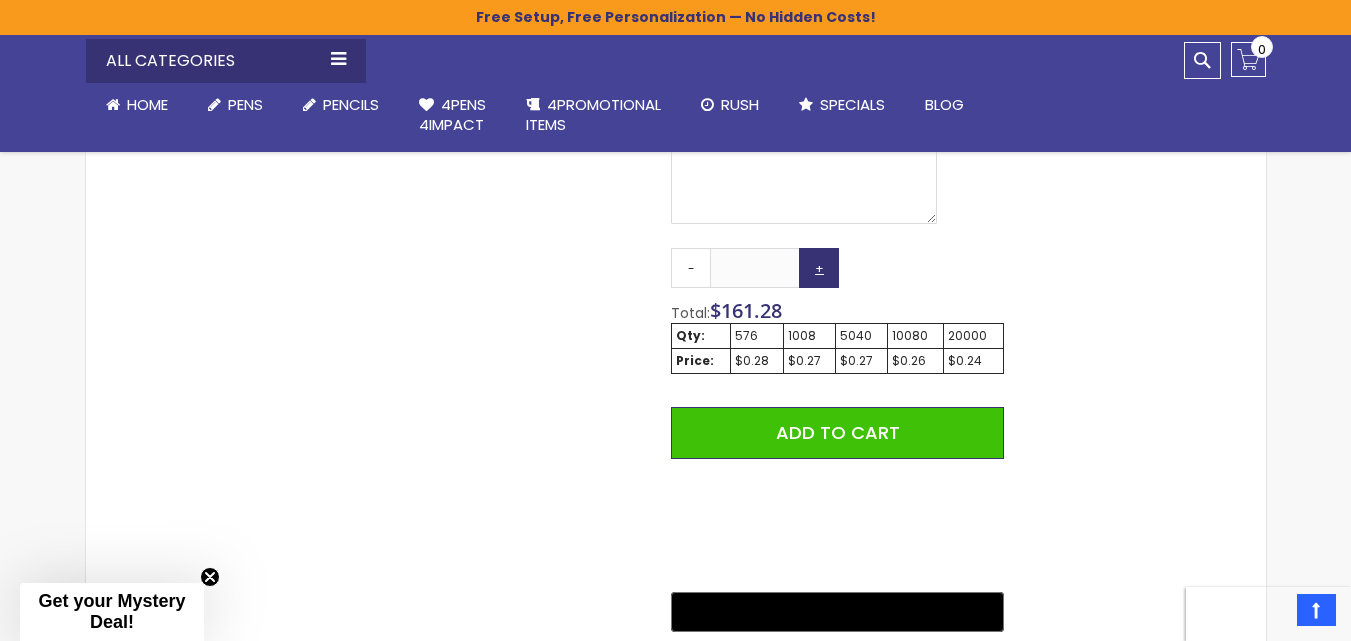 click on "+" at bounding box center (819, 268) 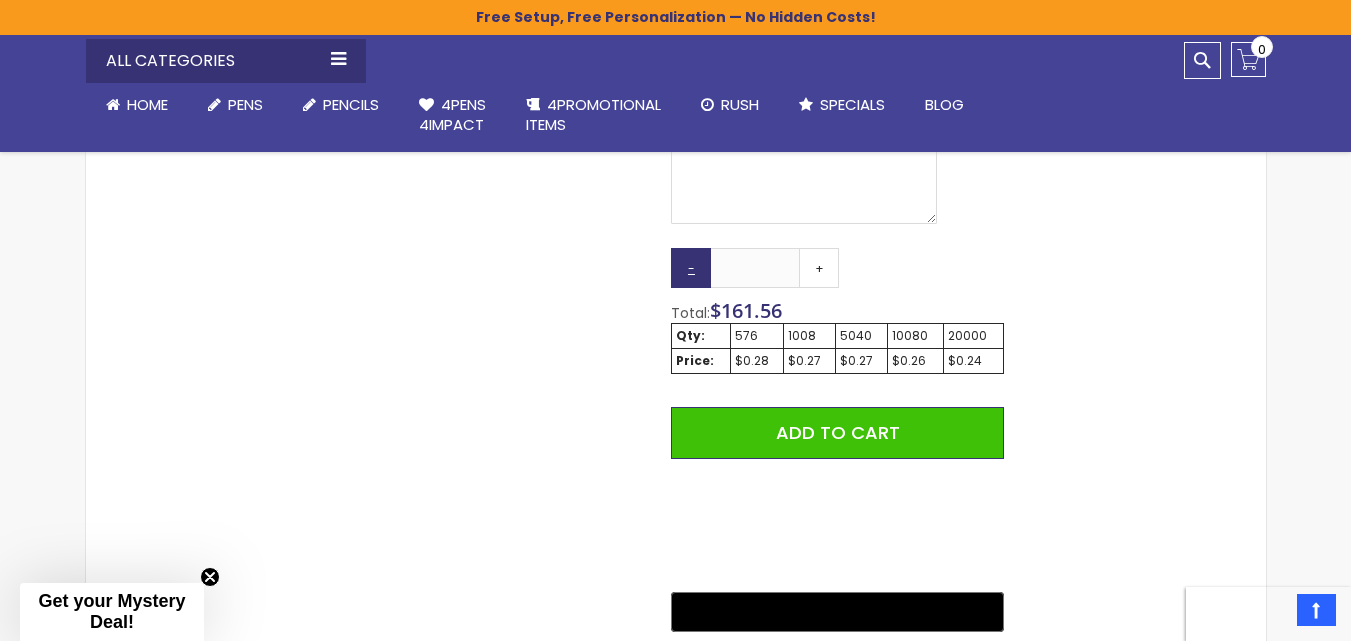 click on "-" at bounding box center [691, 268] 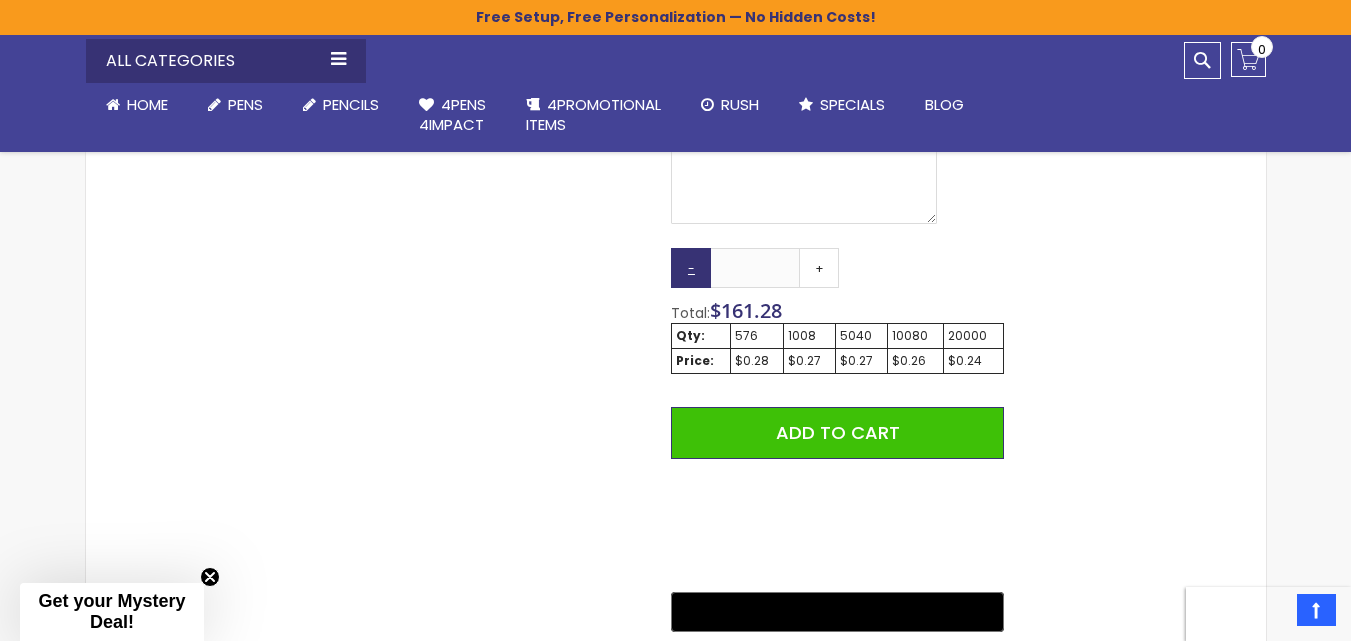 click on "-" at bounding box center [691, 268] 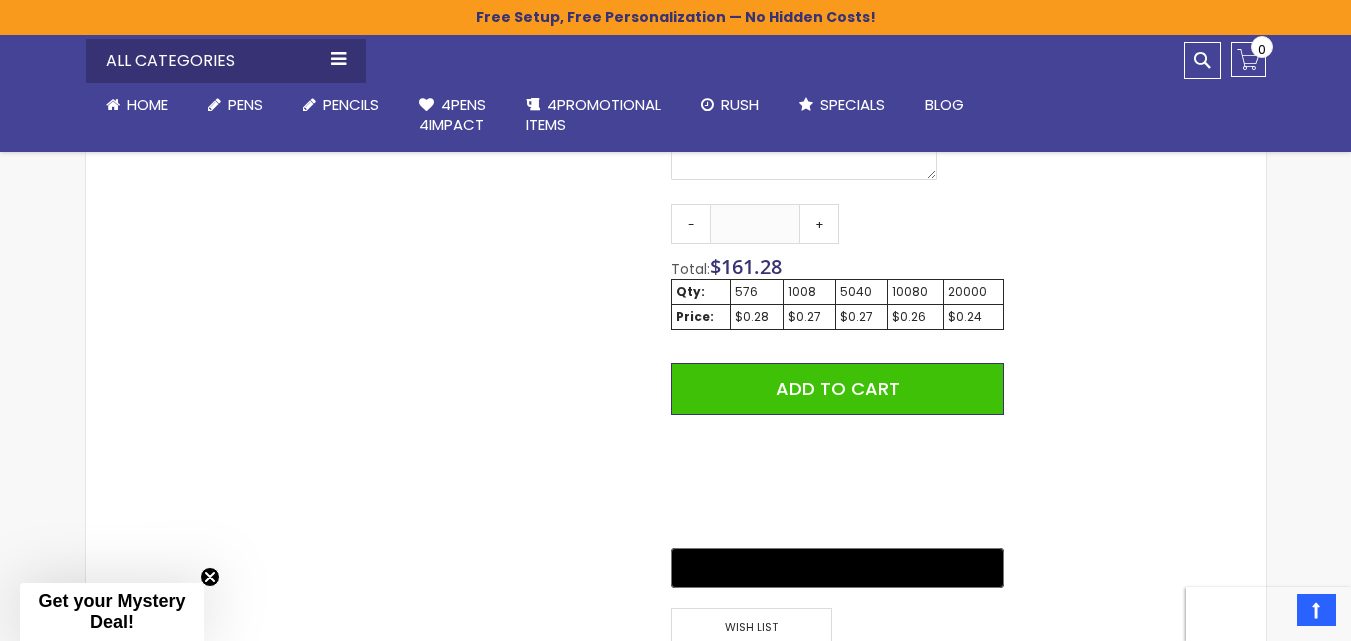 scroll, scrollTop: 1066, scrollLeft: 0, axis: vertical 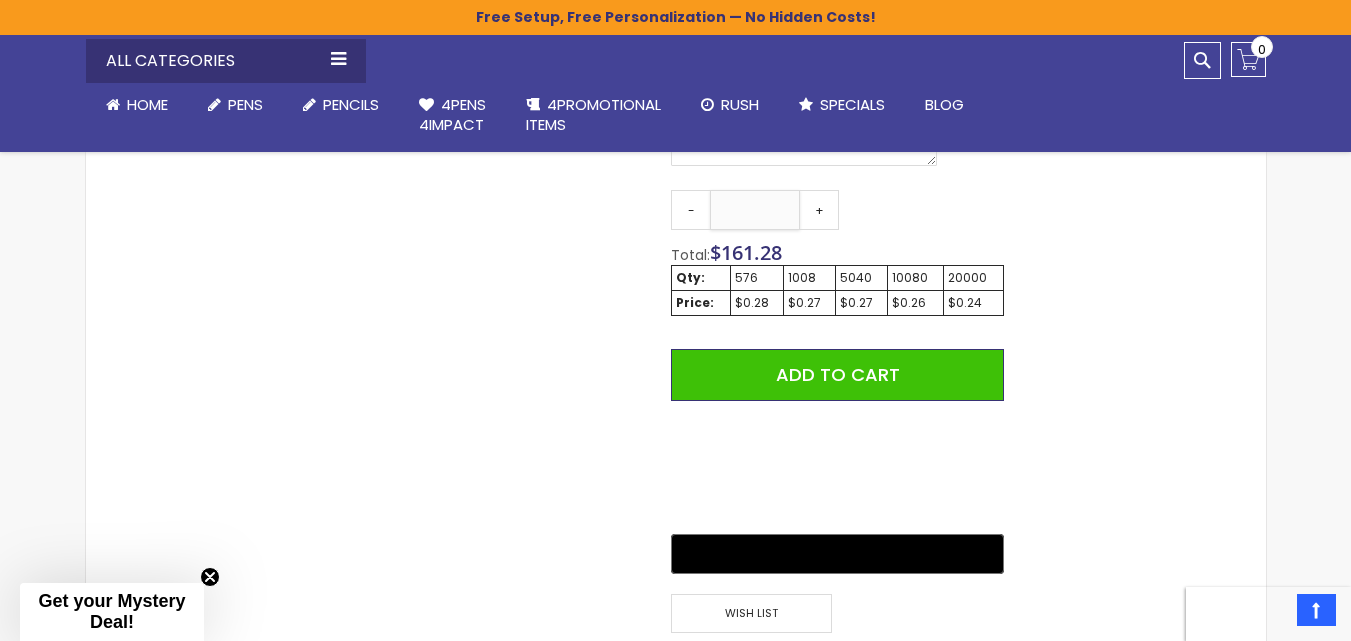 drag, startPoint x: 771, startPoint y: 197, endPoint x: 727, endPoint y: 197, distance: 44 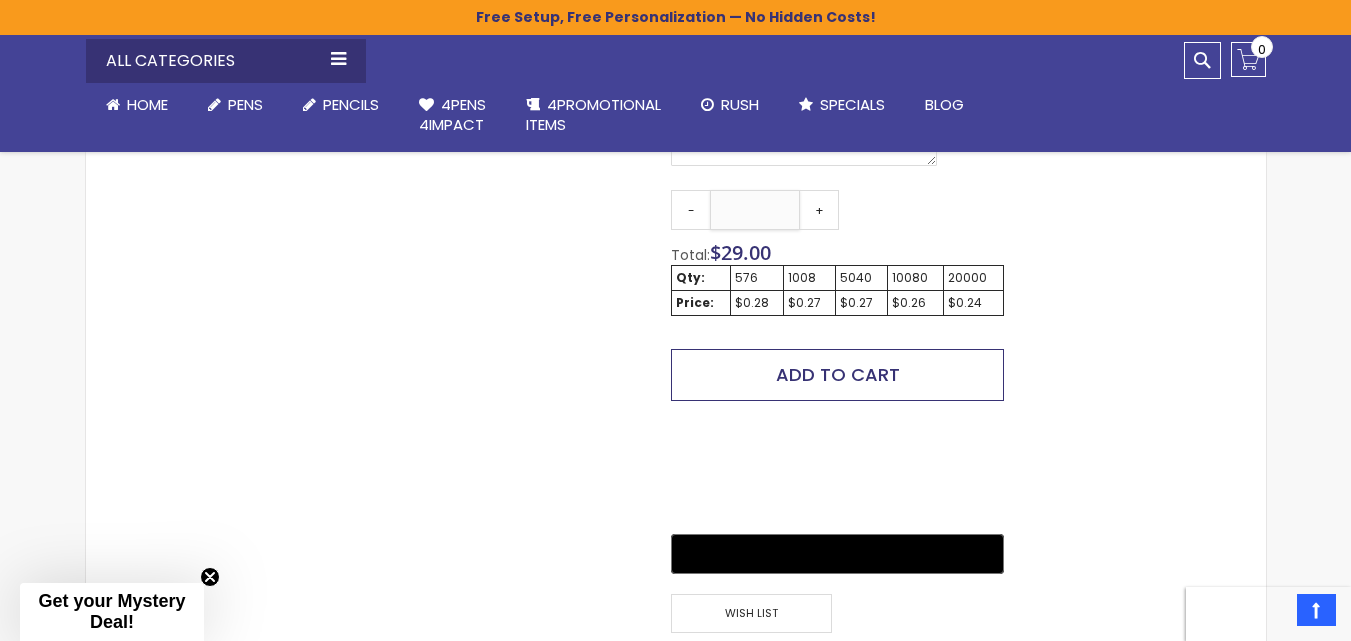 type on "***" 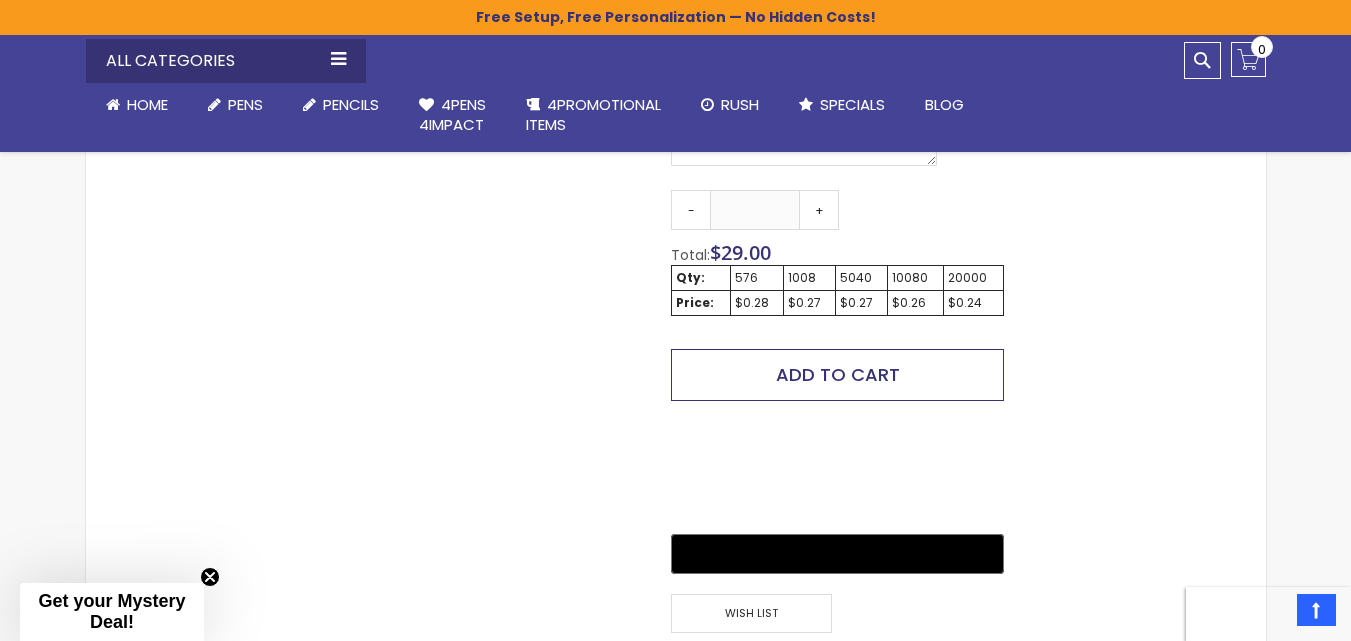 click on "Add to Cart" at bounding box center (838, 374) 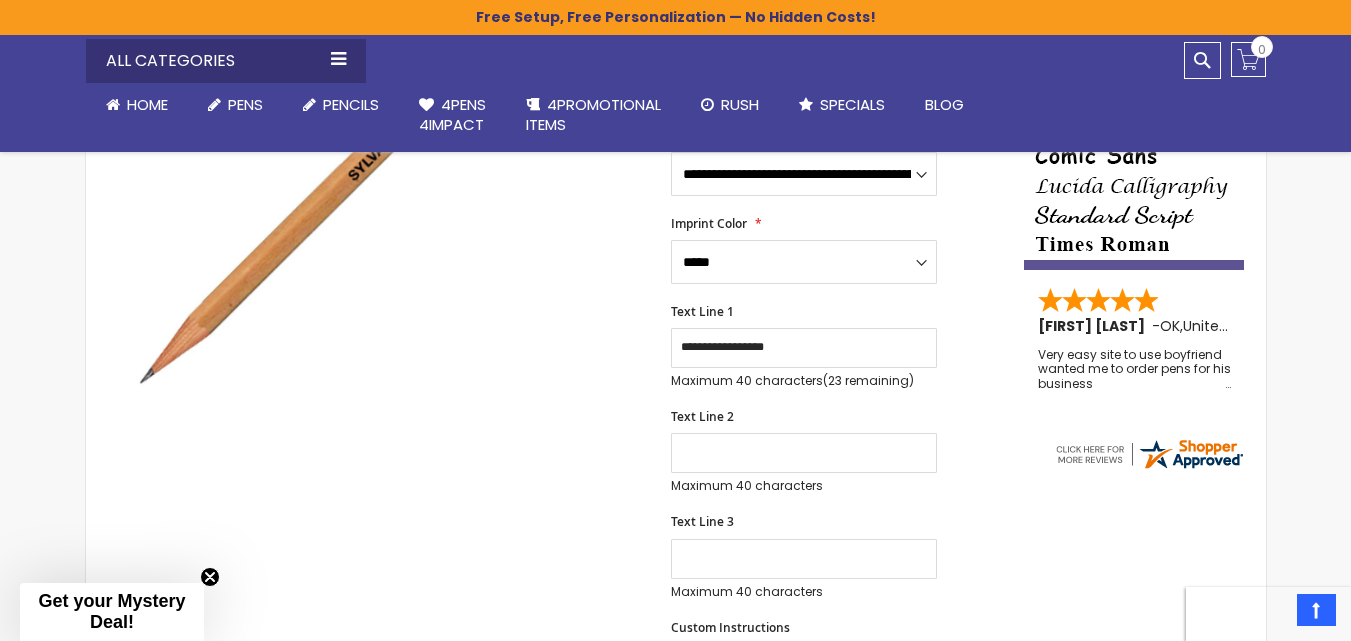 scroll, scrollTop: 482, scrollLeft: 0, axis: vertical 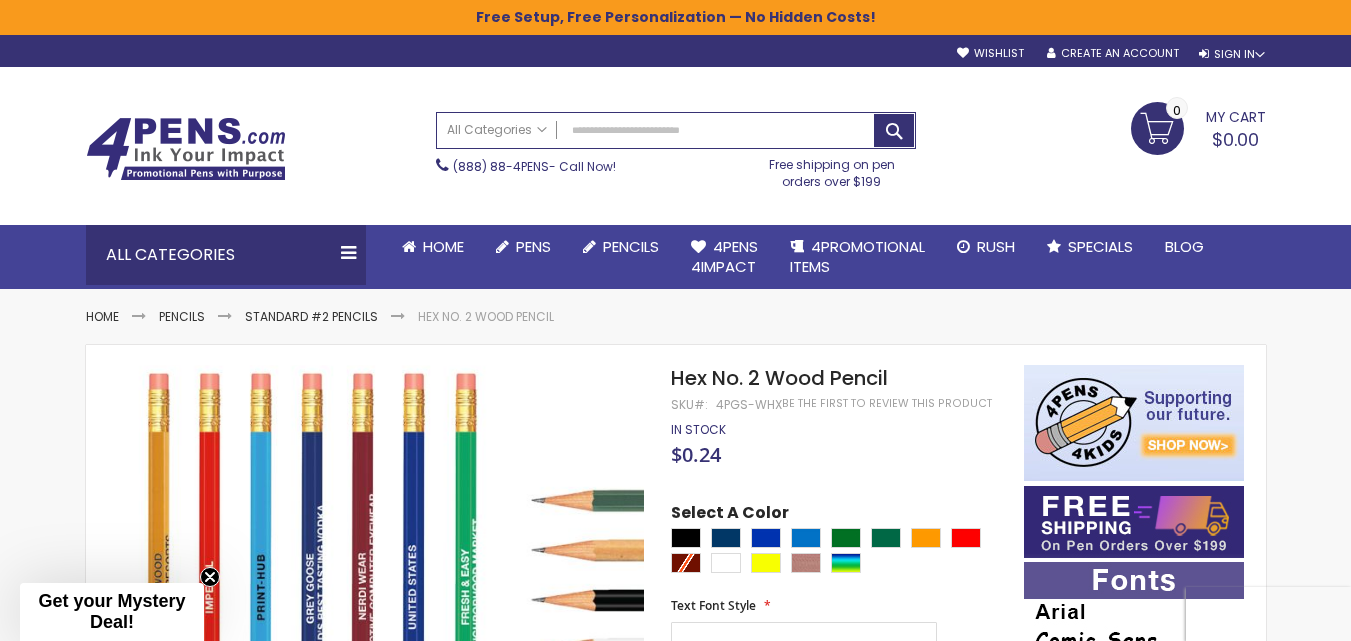 click on "My Cart
$0.00
0" at bounding box center (1198, 127) 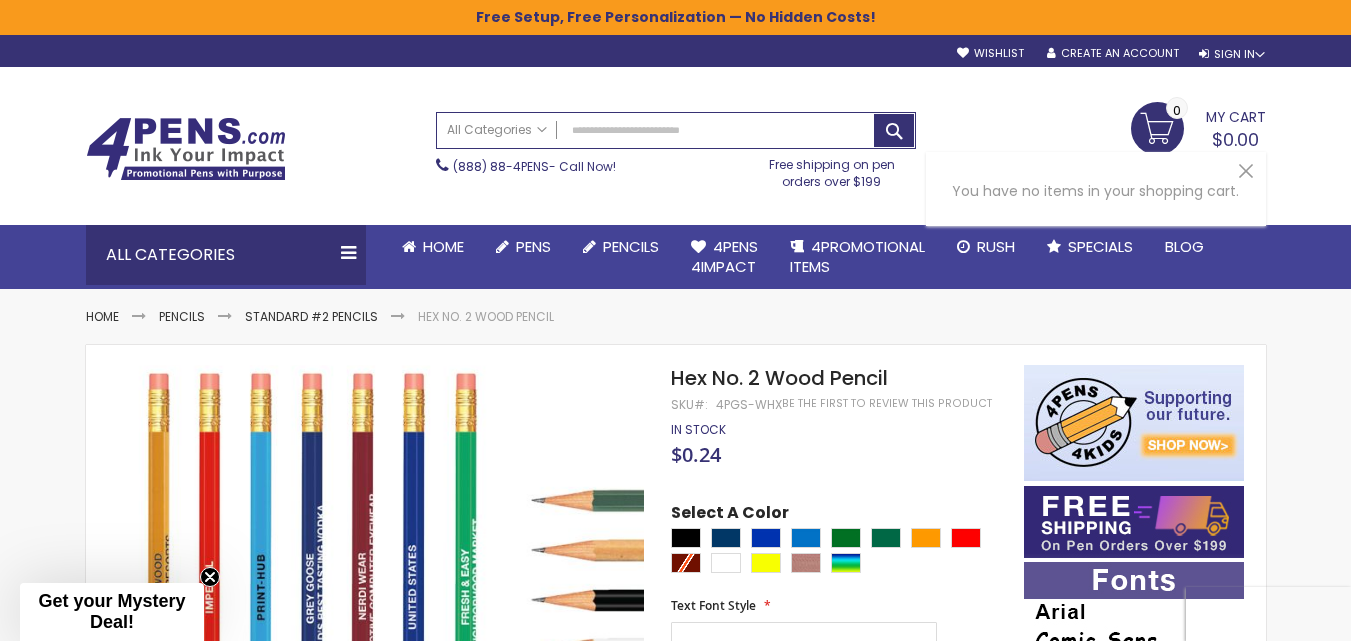 click on "My Cart
$0.00
0" at bounding box center [1198, 127] 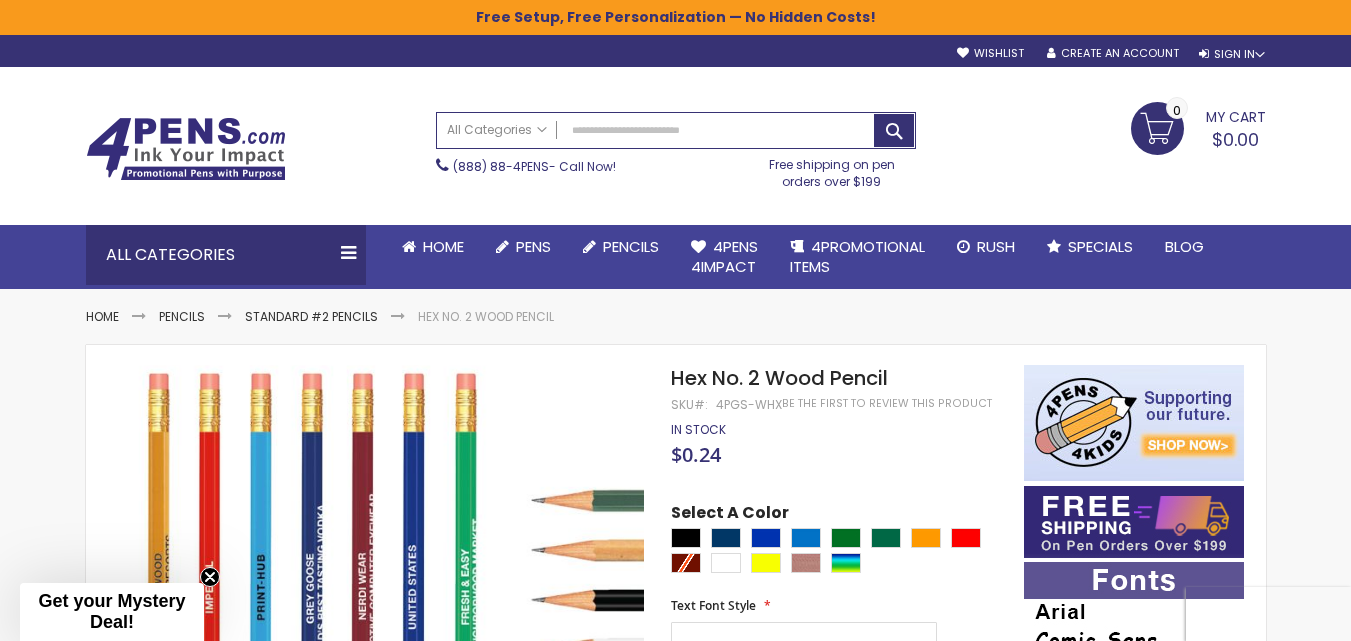 click on "My Cart
$0.00
0" at bounding box center [1198, 127] 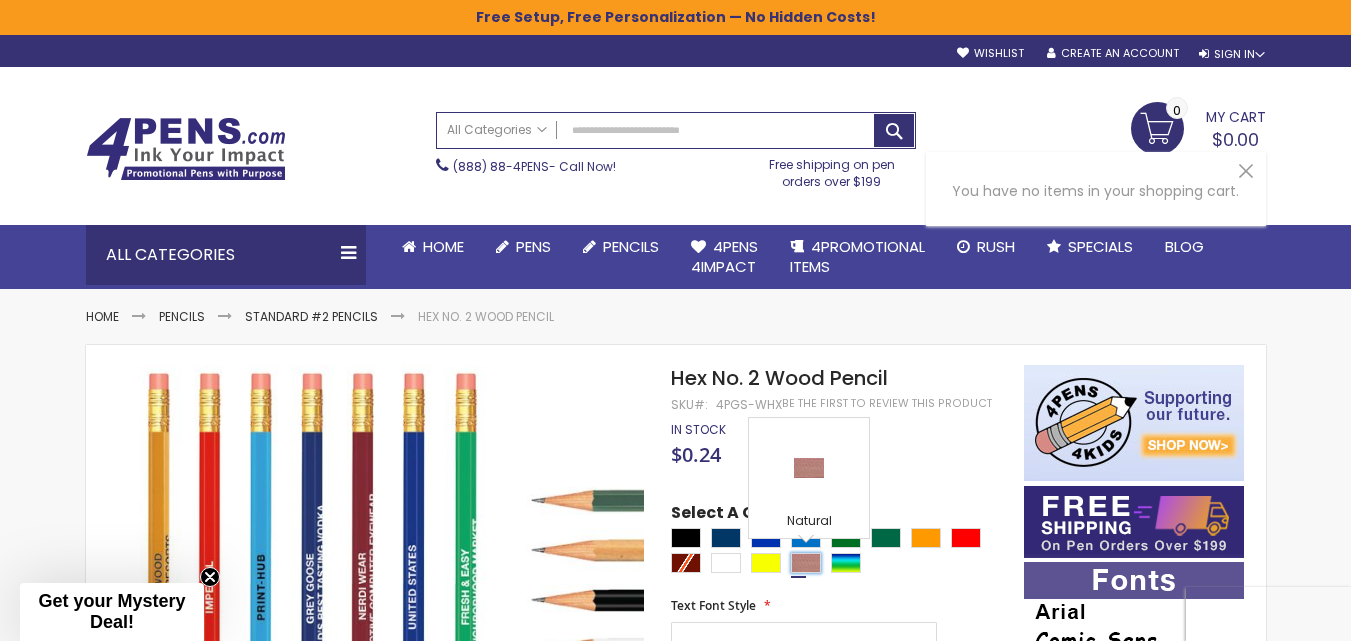 click at bounding box center [806, 563] 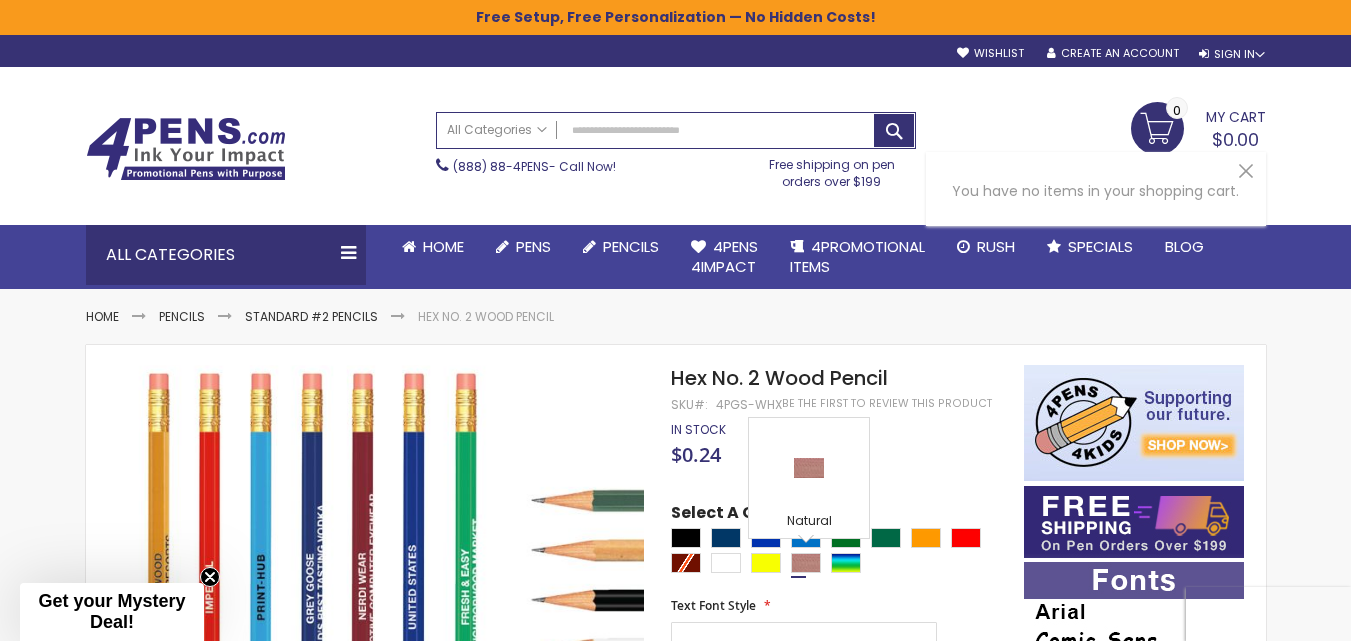 type on "****" 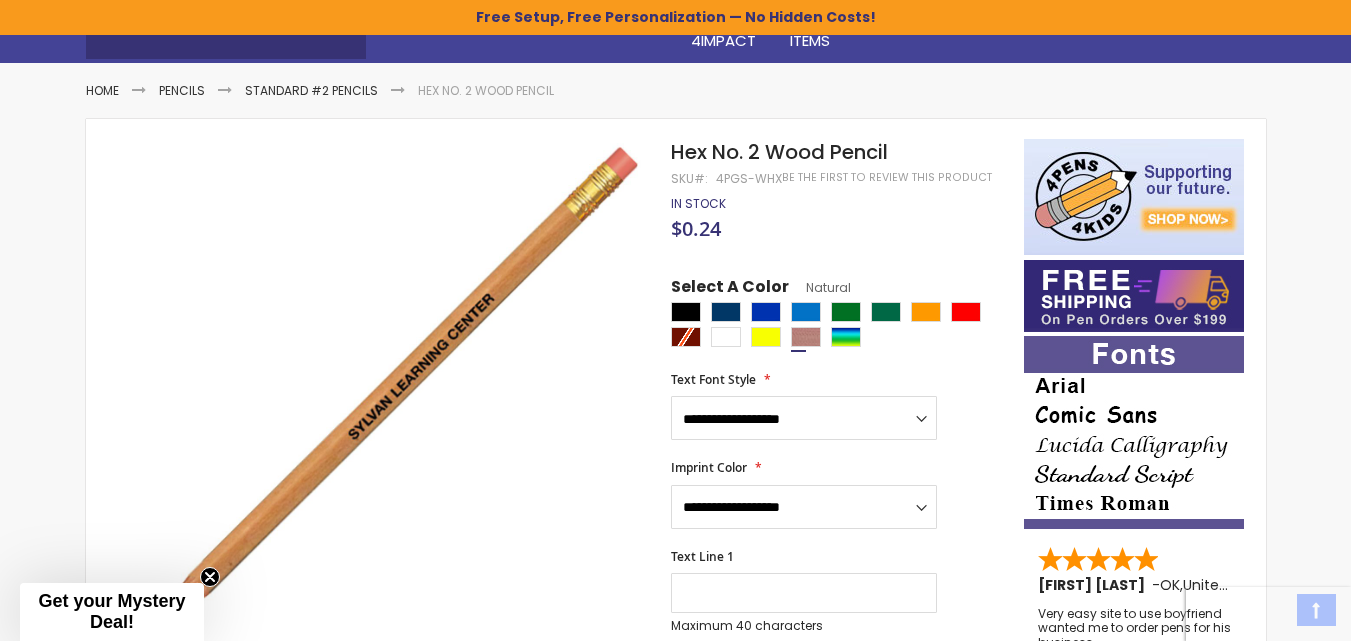 scroll, scrollTop: 320, scrollLeft: 0, axis: vertical 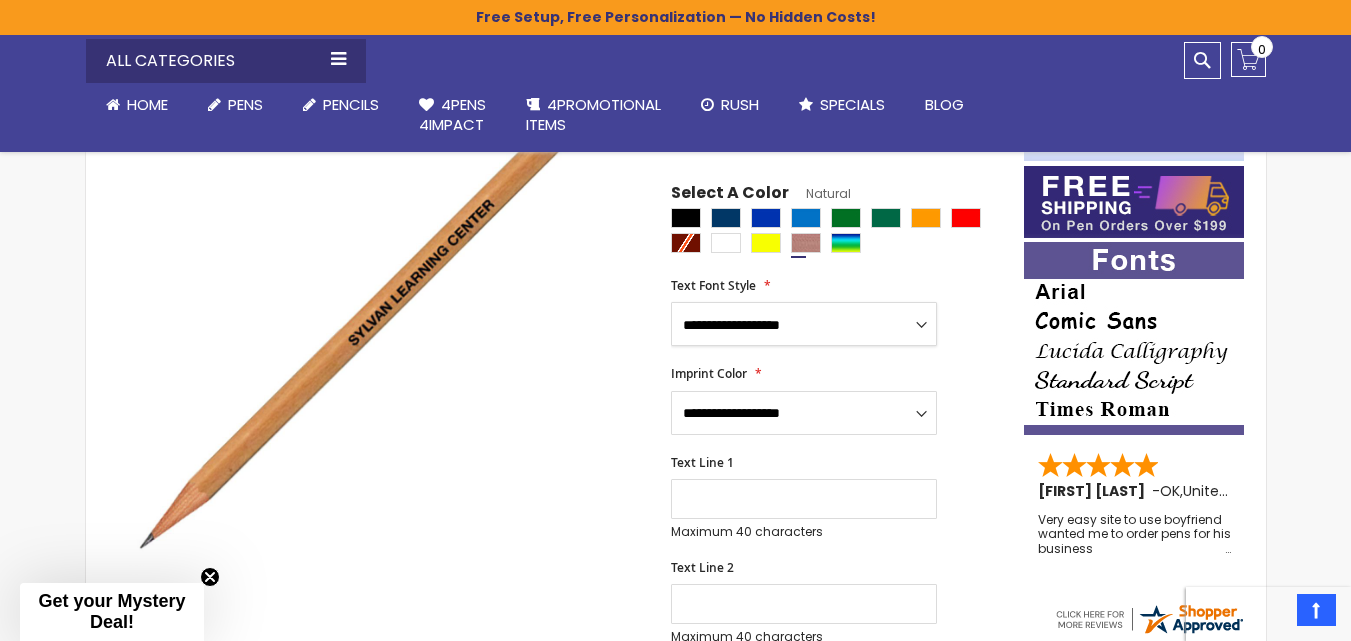 click on "**********" at bounding box center (804, 324) 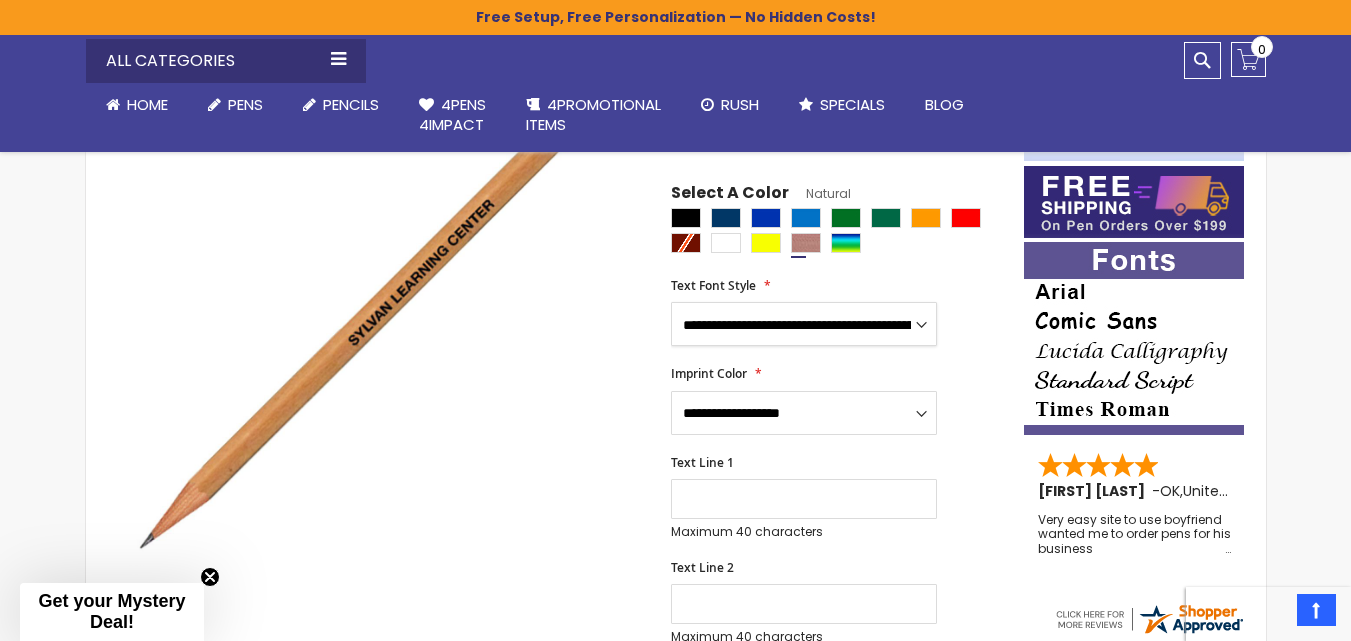 click on "**********" at bounding box center (804, 324) 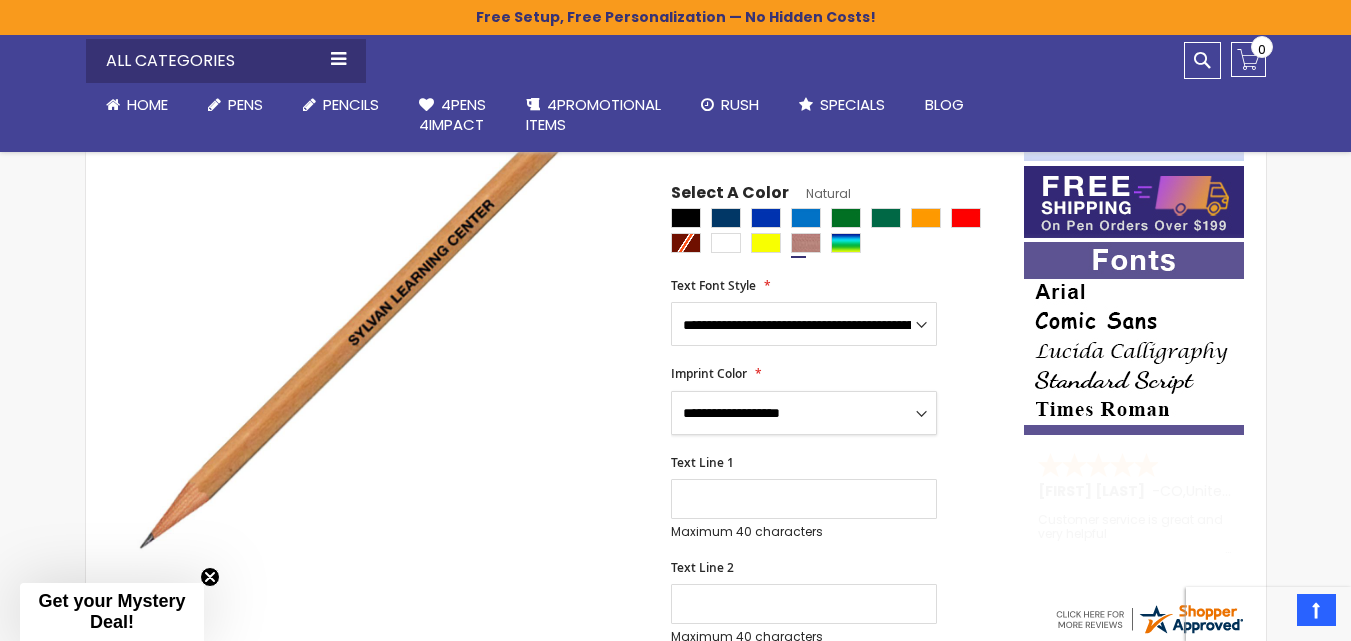 click on "**********" at bounding box center (804, 413) 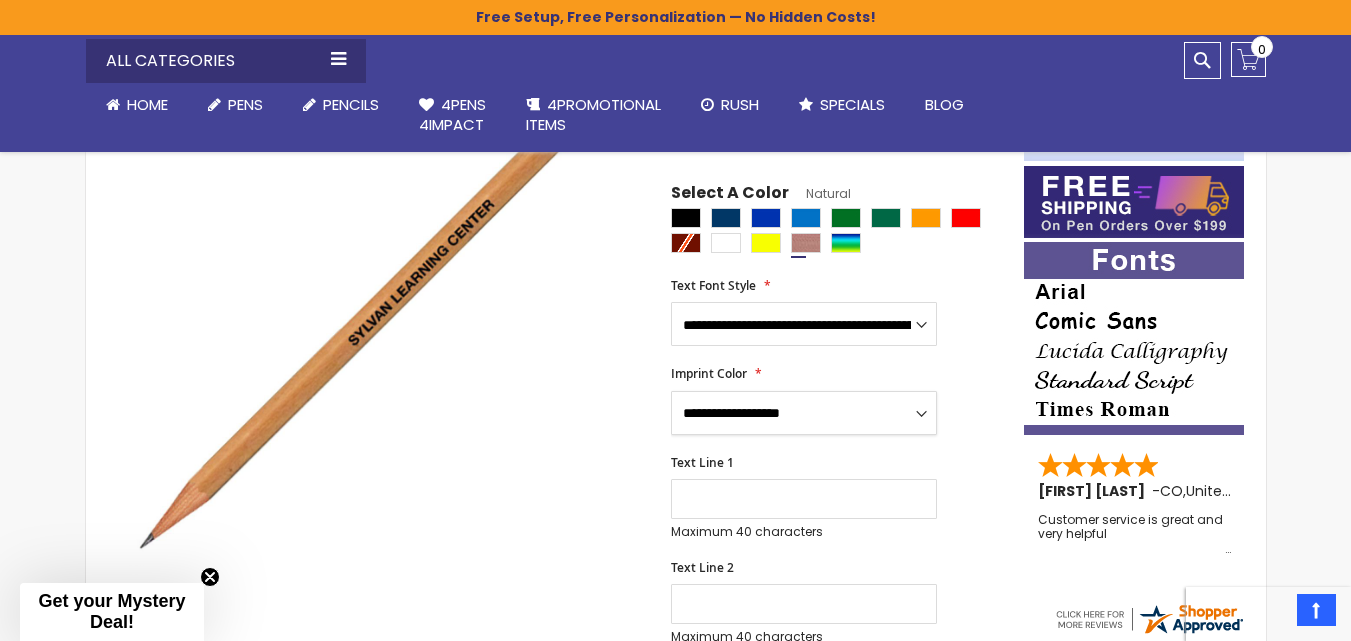 select on "*****" 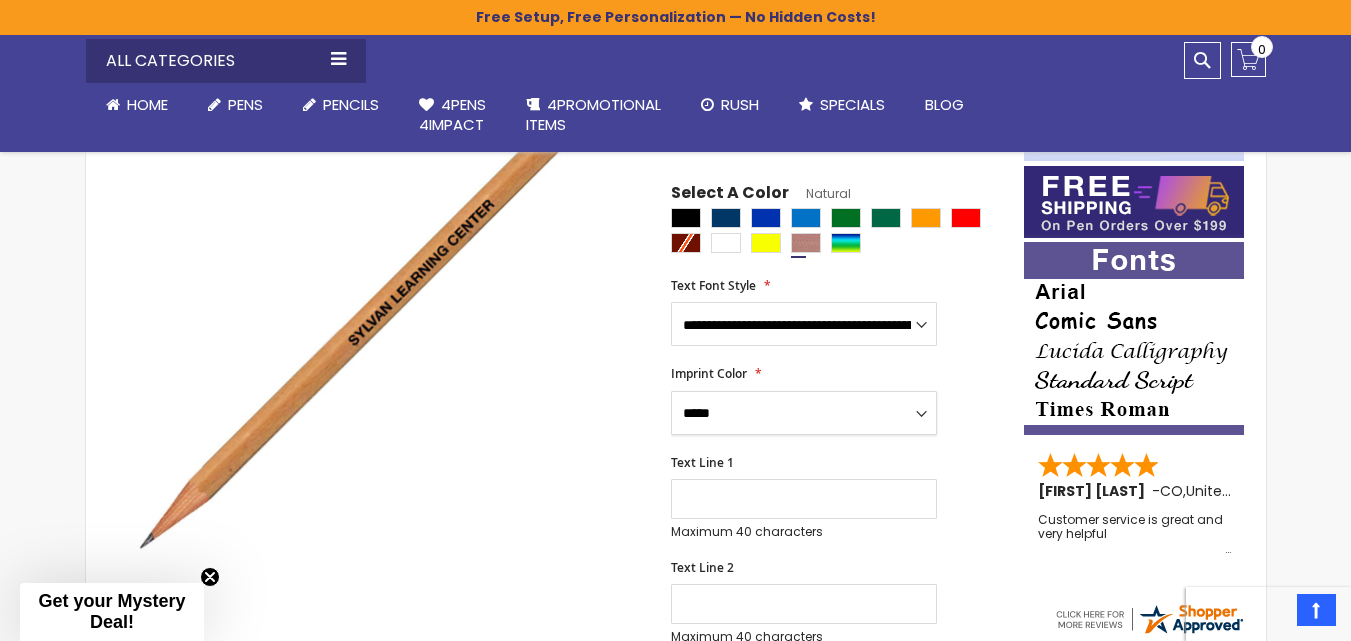 click on "**********" at bounding box center [804, 413] 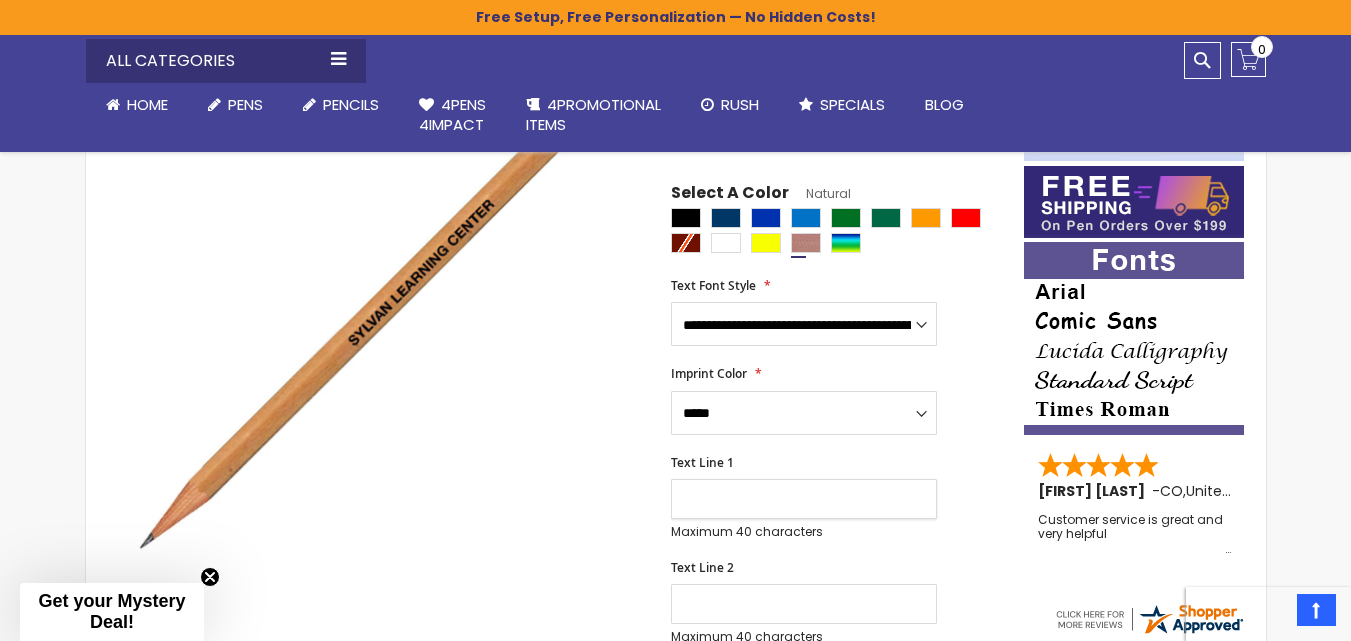 click on "Text Line 1" at bounding box center [804, 499] 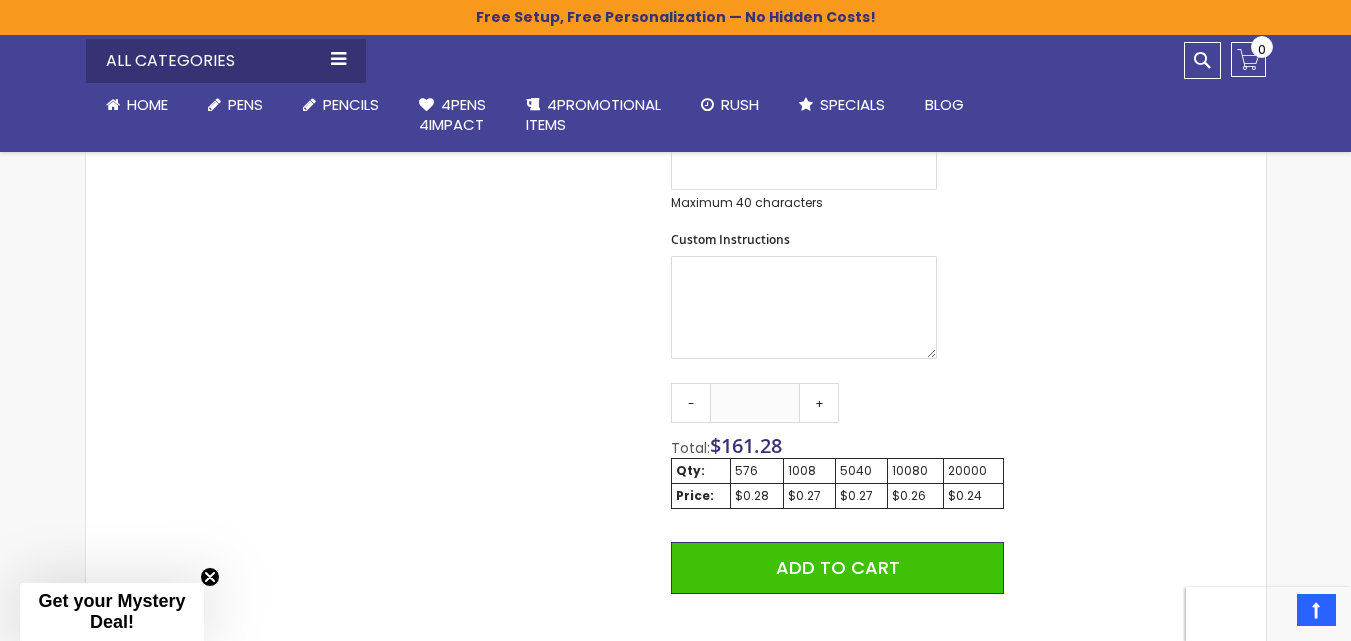 scroll, scrollTop: 866, scrollLeft: 0, axis: vertical 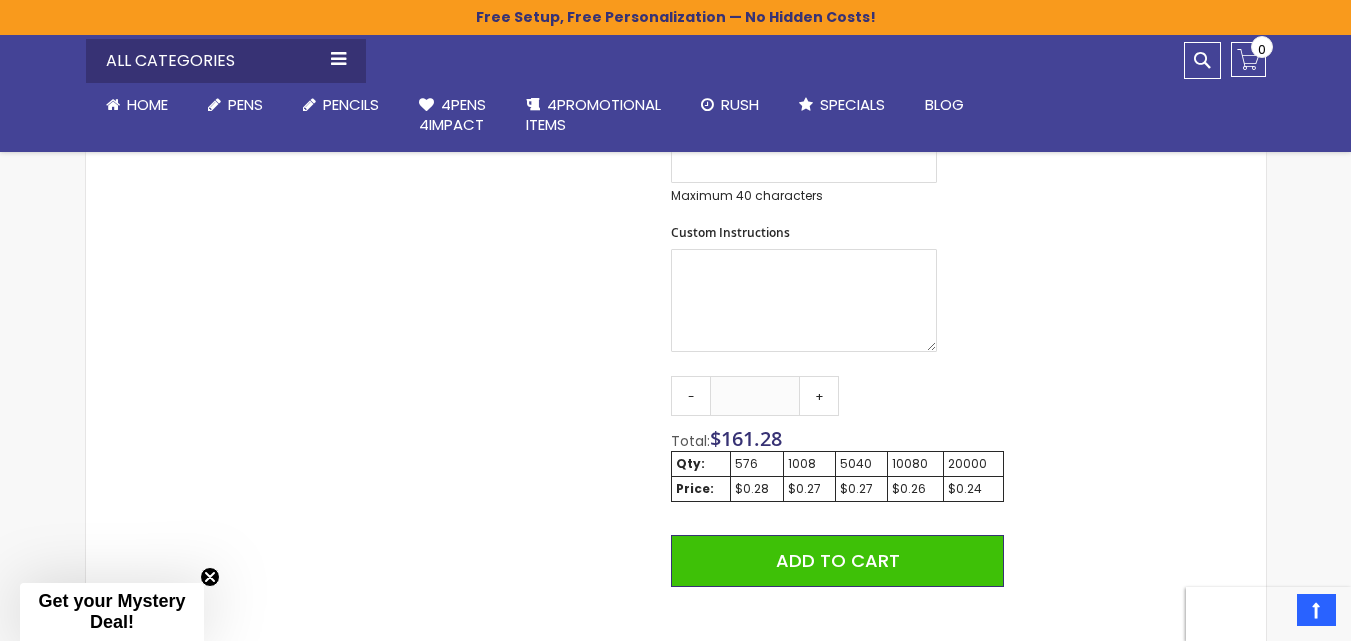type on "**********" 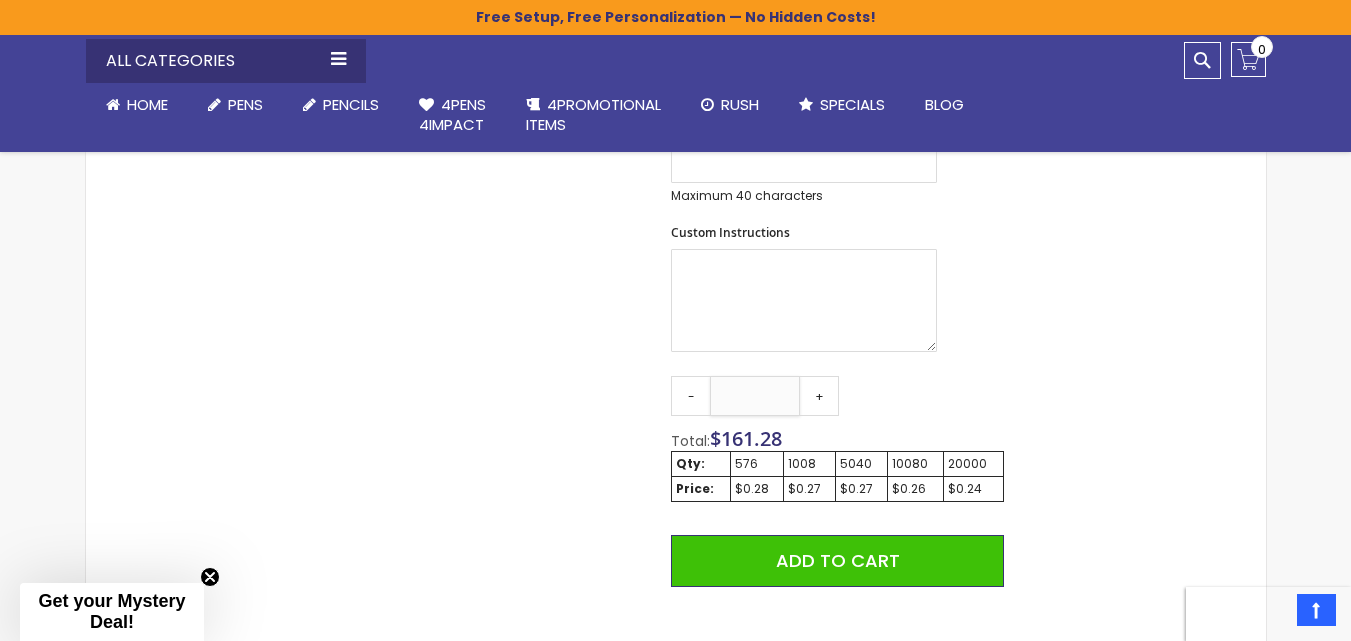 drag, startPoint x: 767, startPoint y: 392, endPoint x: 733, endPoint y: 392, distance: 34 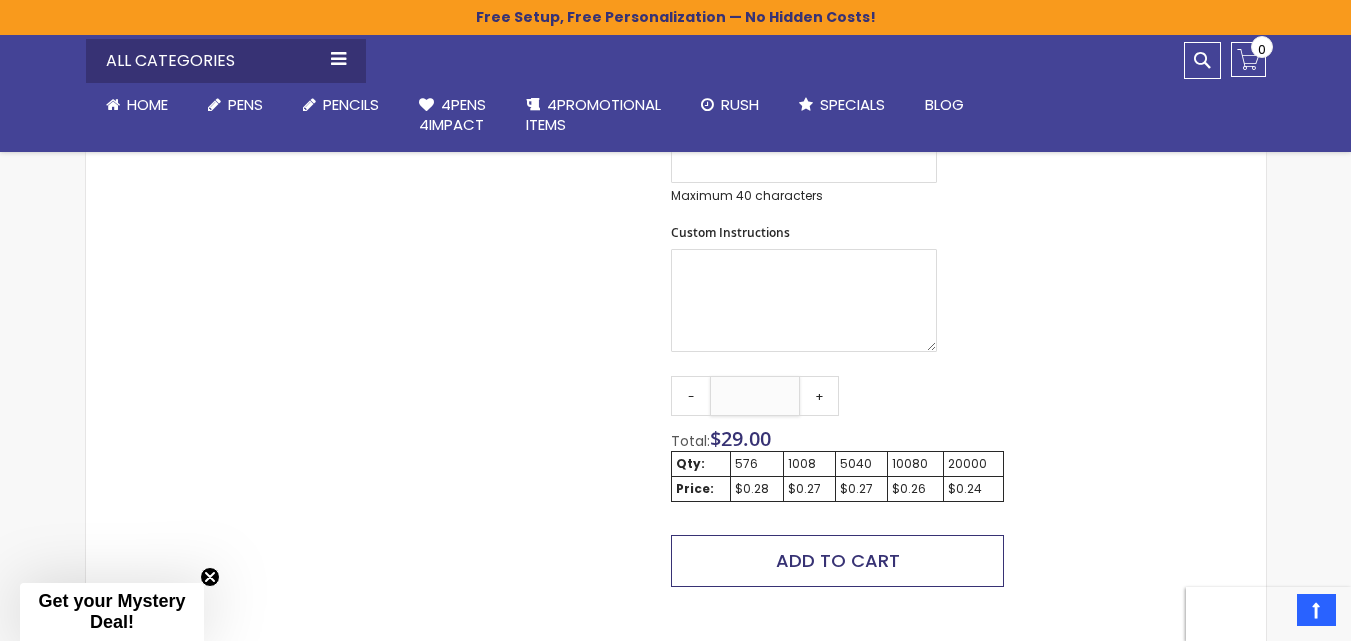 type on "***" 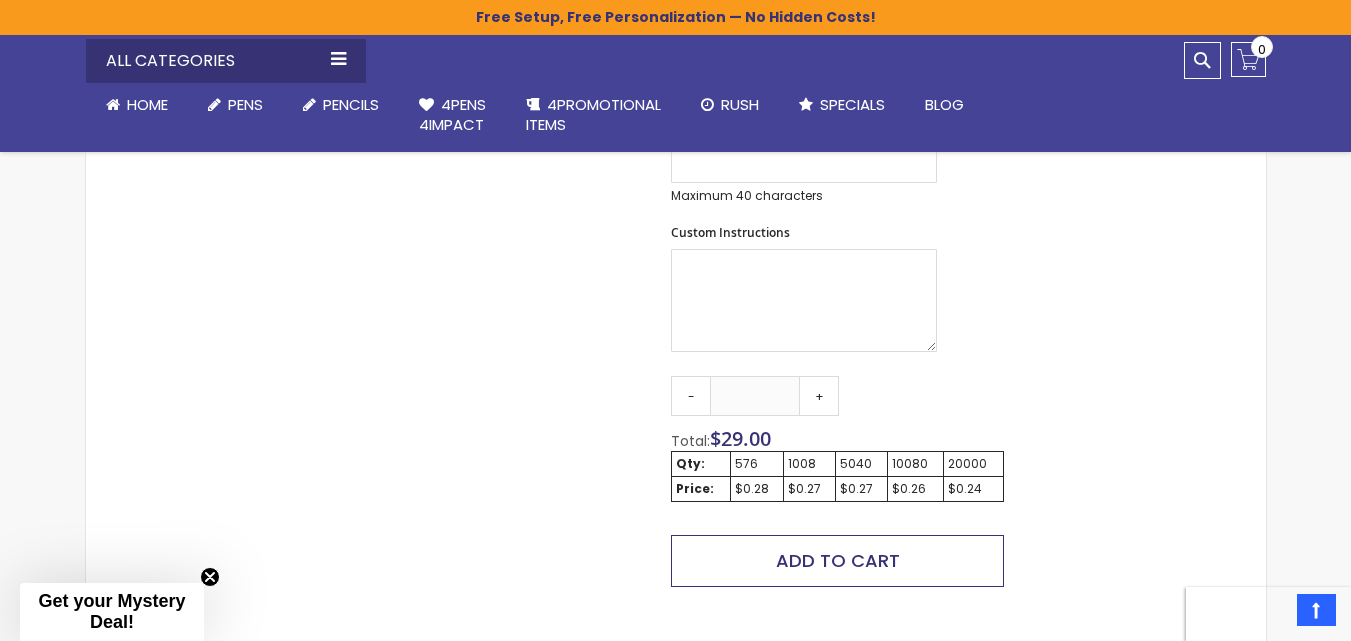 click on "Add to Cart" at bounding box center [838, 560] 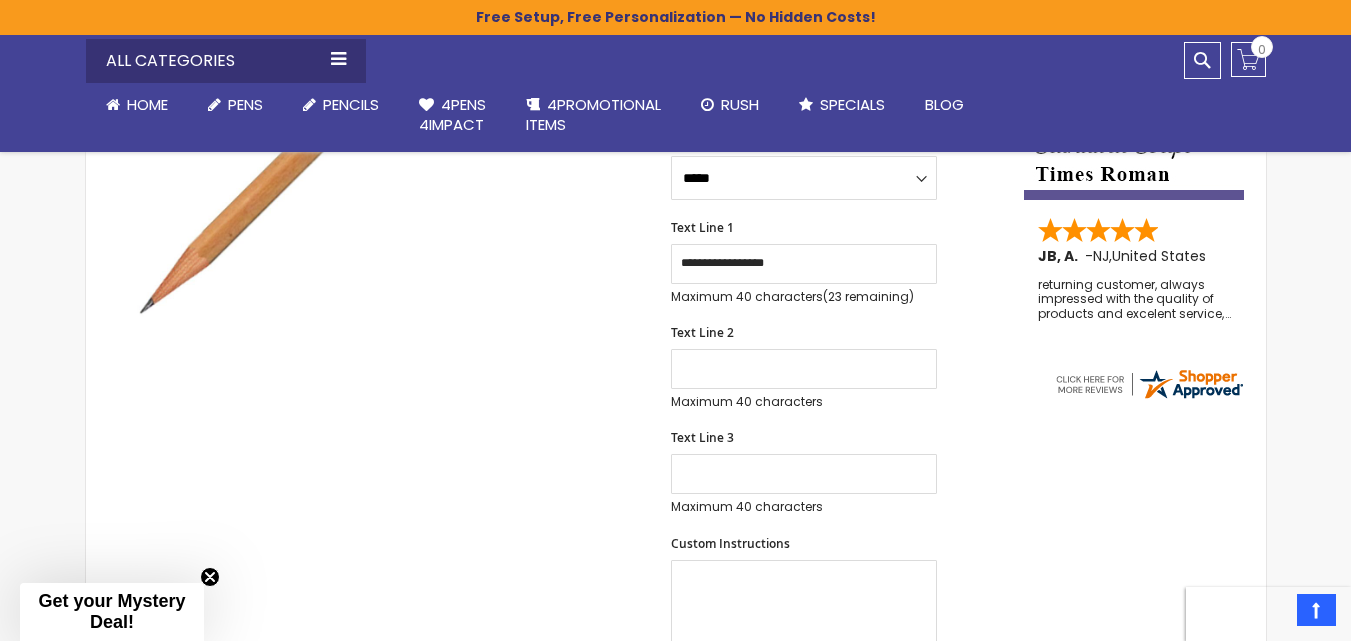 scroll, scrollTop: 482, scrollLeft: 0, axis: vertical 